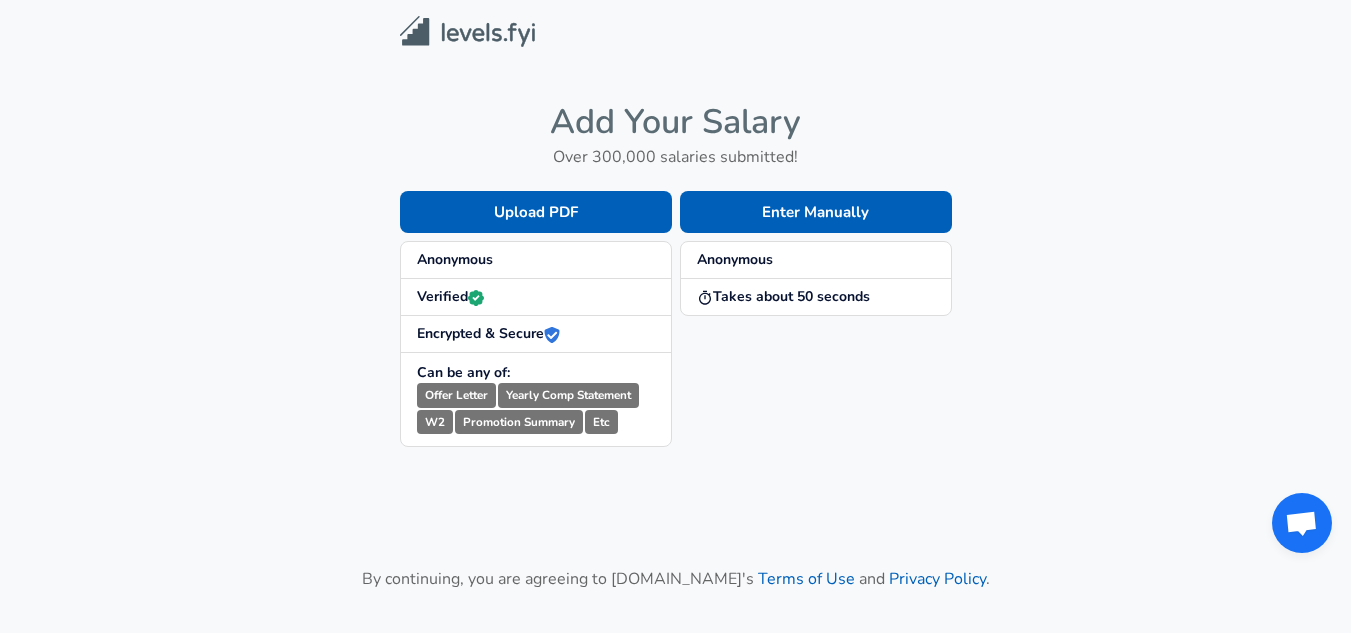 scroll, scrollTop: 0, scrollLeft: 0, axis: both 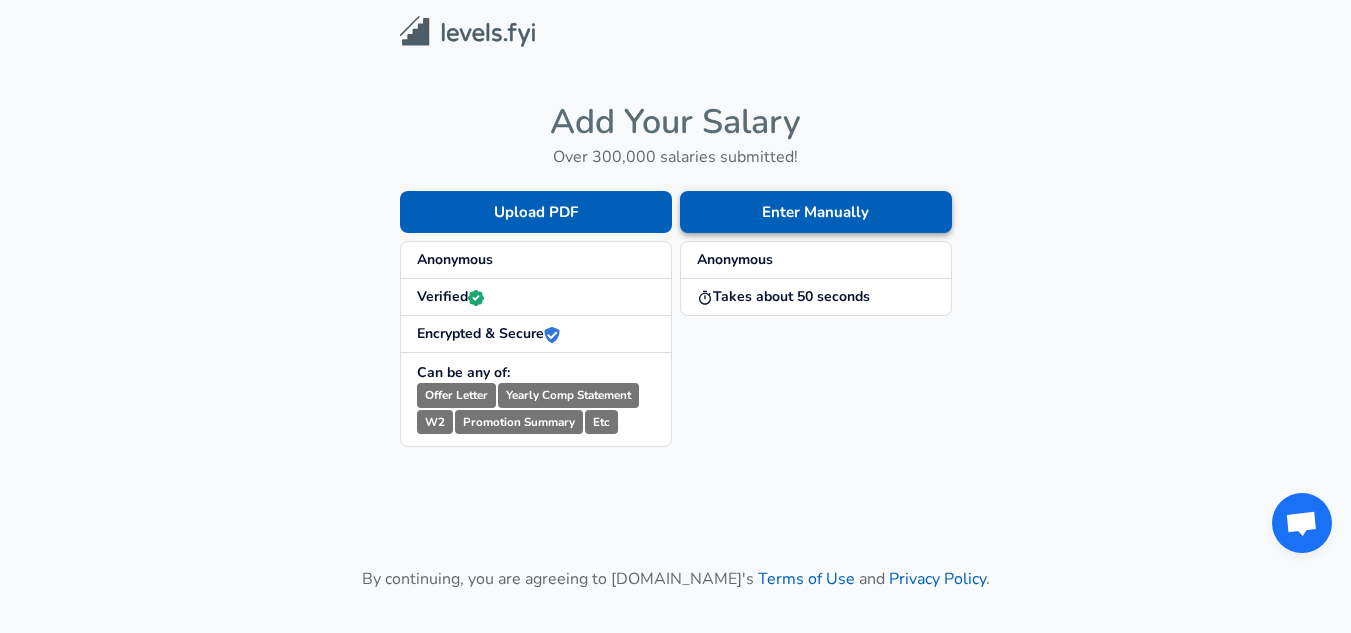 click on "Enter Manually" at bounding box center (816, 212) 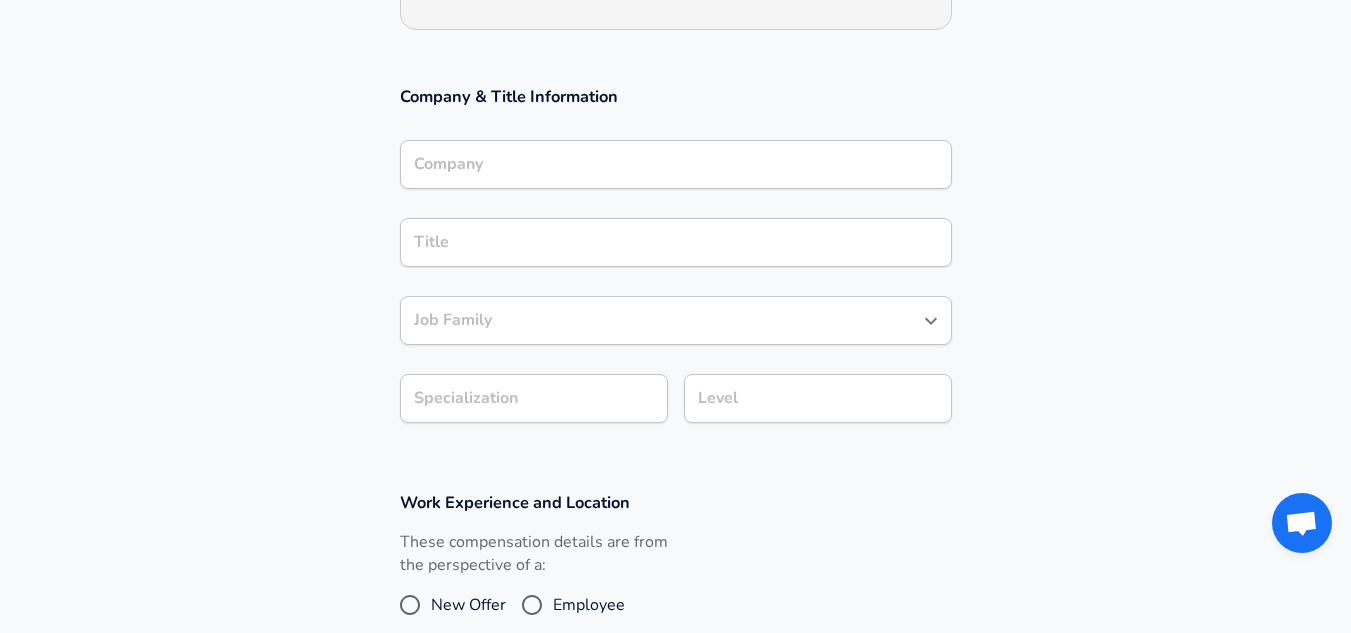 scroll, scrollTop: 330, scrollLeft: 0, axis: vertical 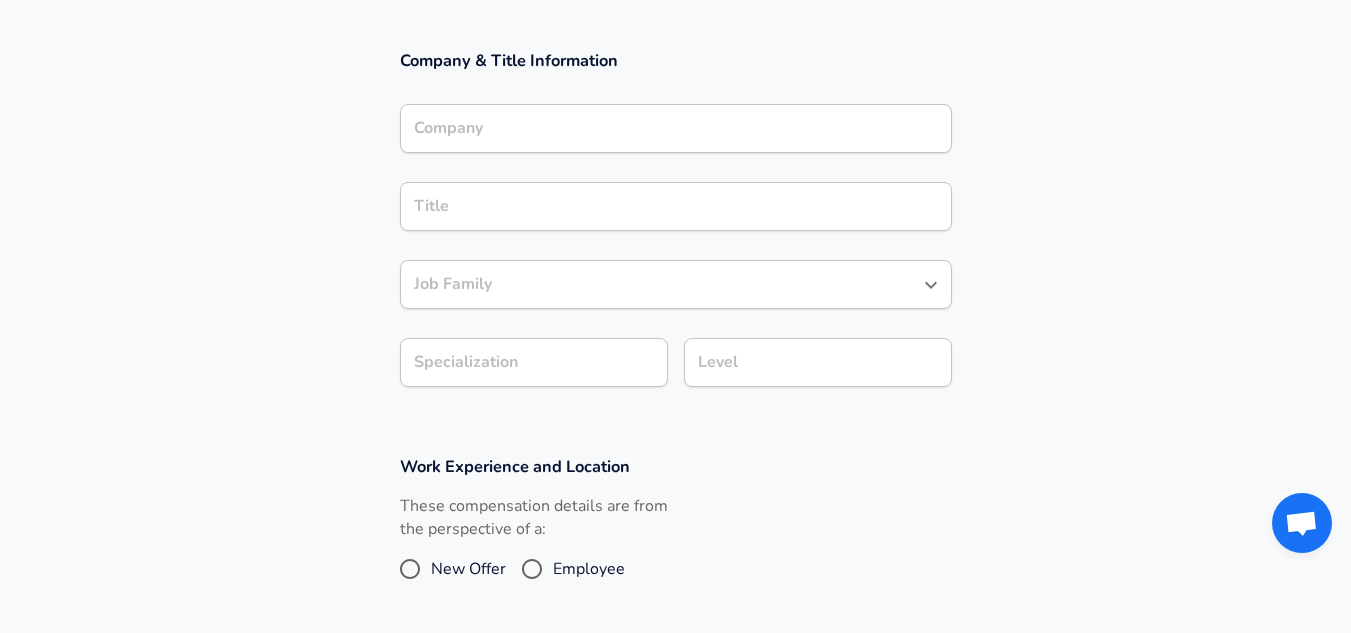 click on "Company" at bounding box center (676, 128) 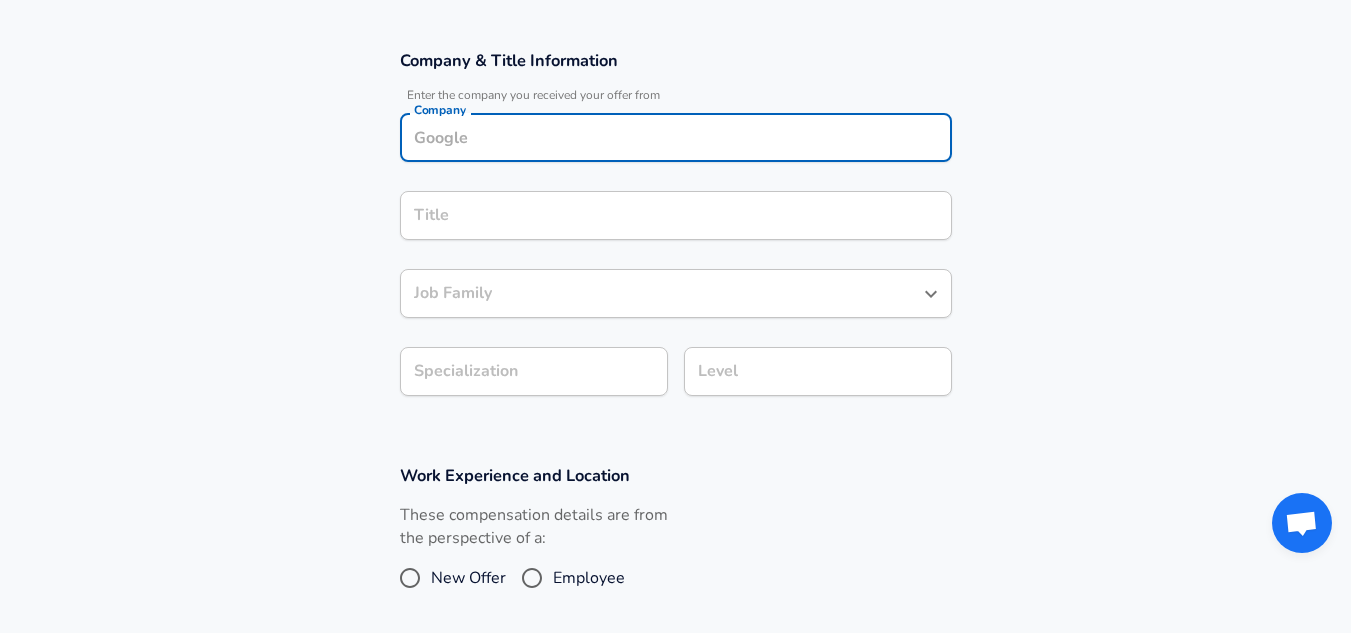 scroll, scrollTop: 350, scrollLeft: 0, axis: vertical 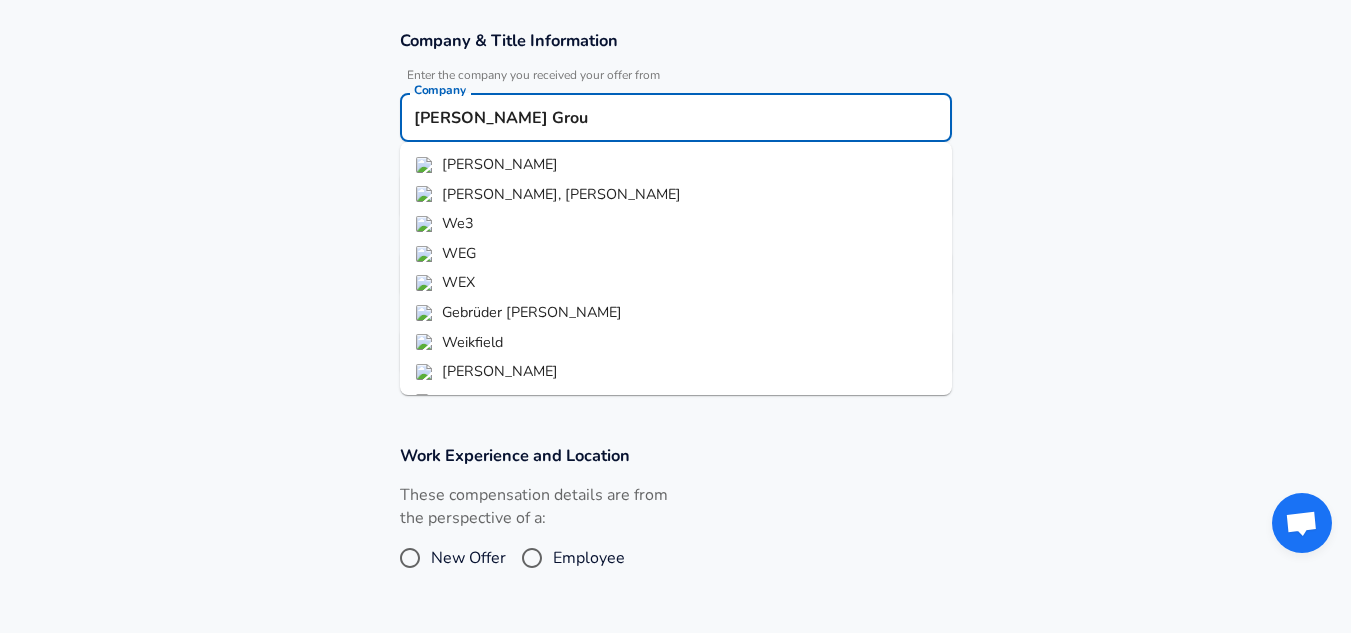 type on "[PERSON_NAME] Group" 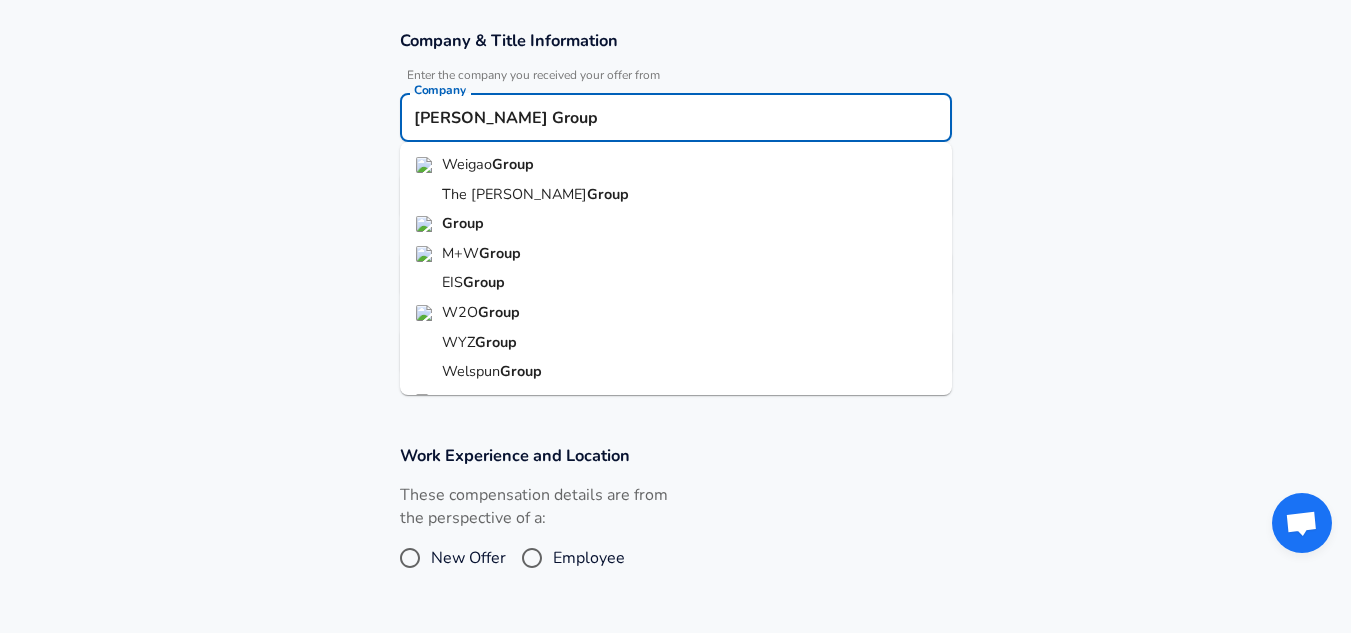 click on "Submit Salary" at bounding box center (676, 719) 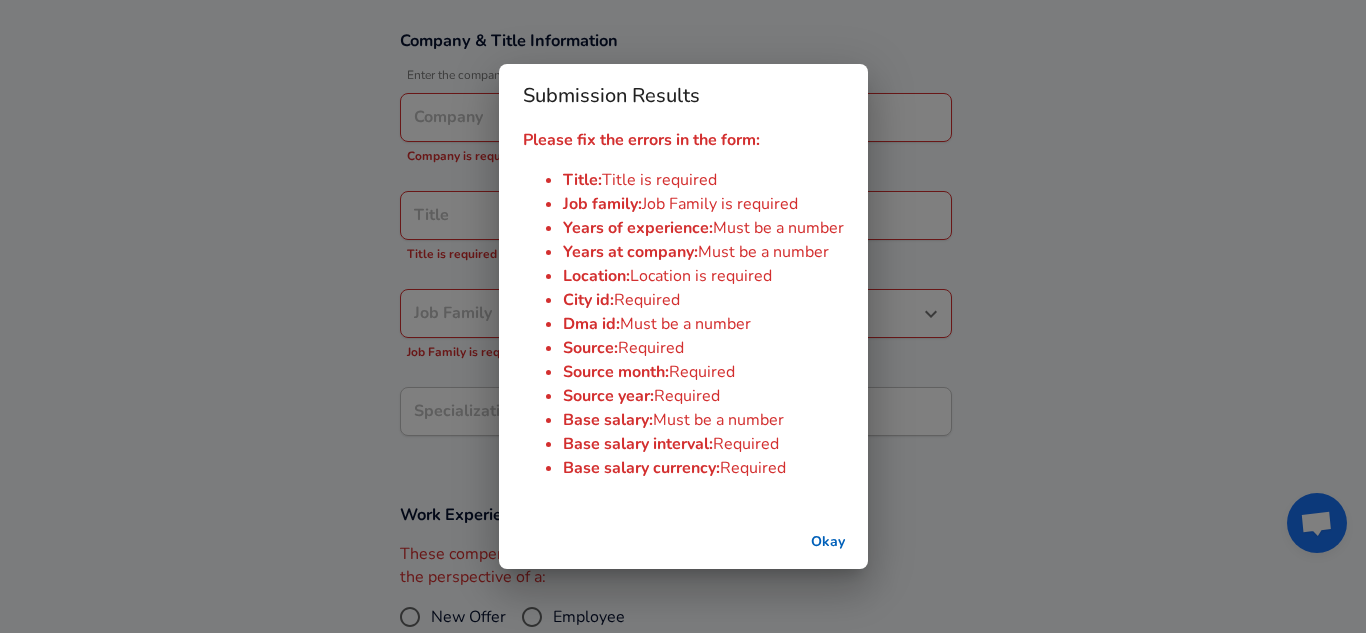 type on "[PERSON_NAME] Group" 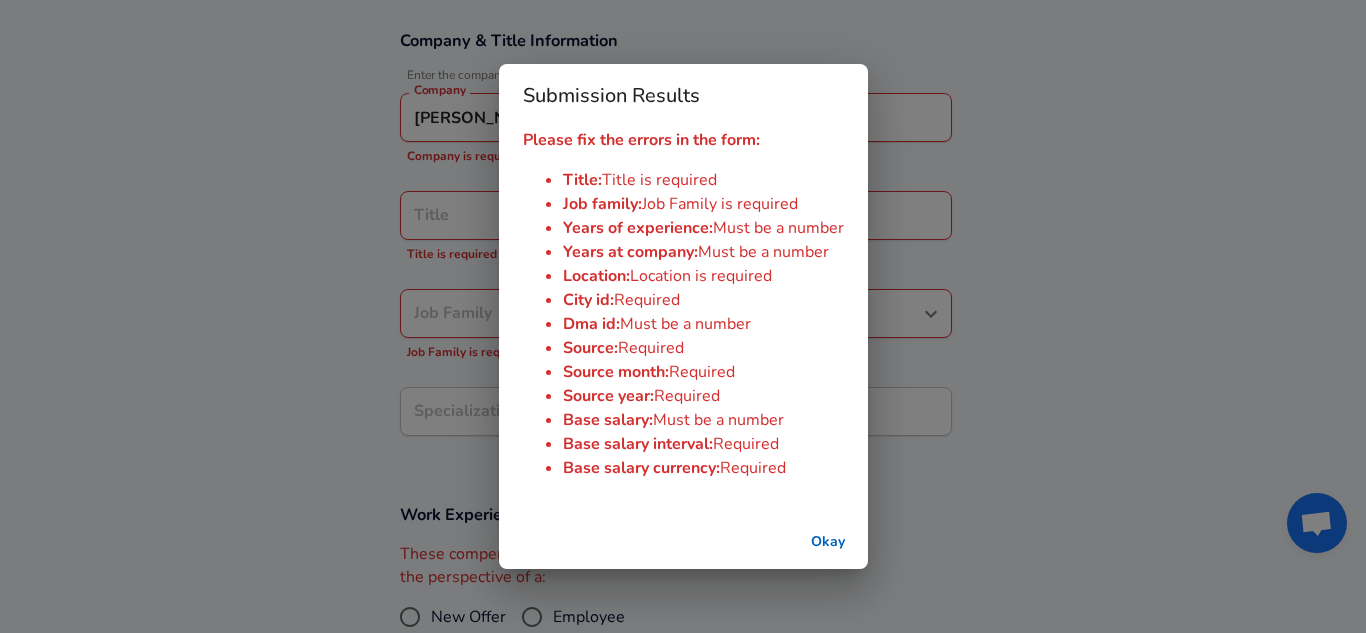 click on "Okay" at bounding box center [828, 542] 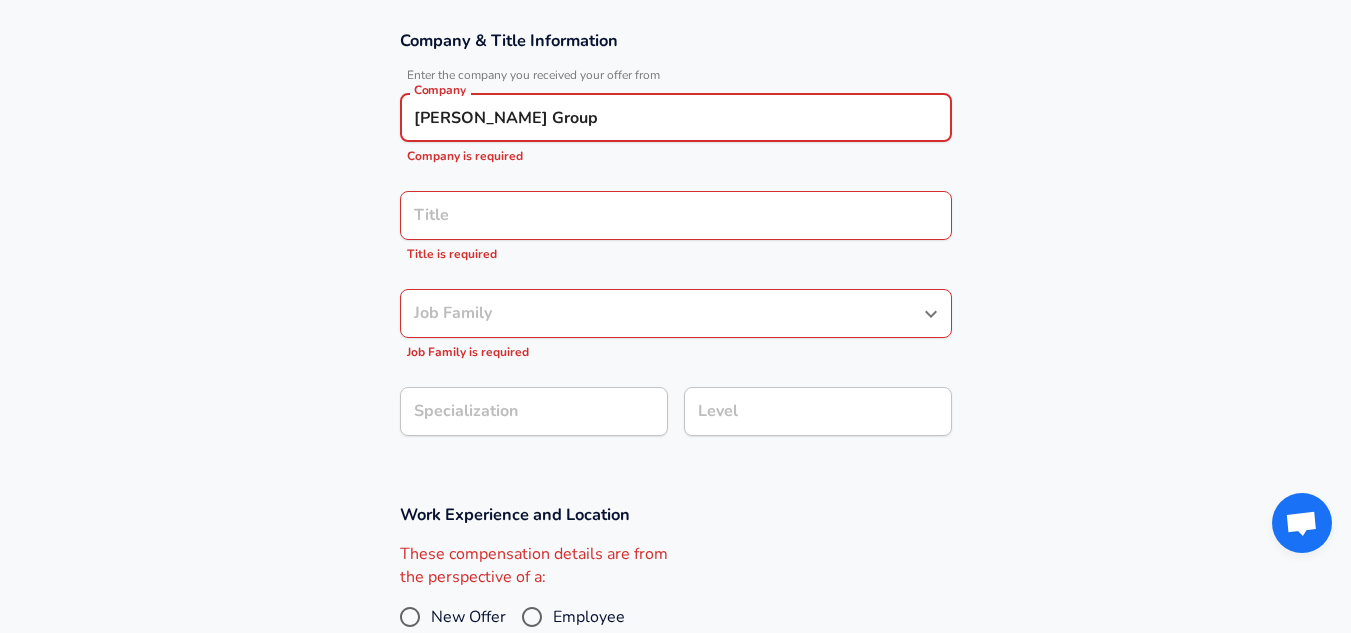 click on "Company & Title Information   Enter the company you received your offer from Company [PERSON_NAME] Group Company Company is required Title Title Title is required Job Family Job Family Job Family is required Specialization Specialization Level Level" at bounding box center [676, 239] 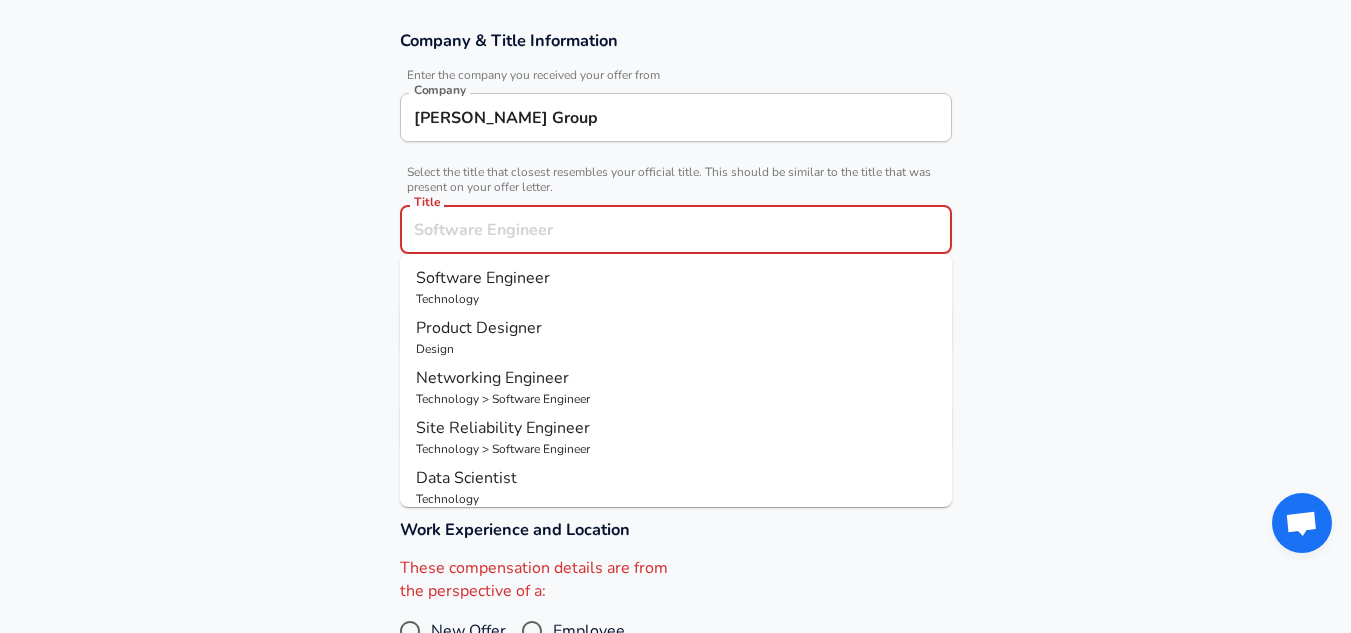 scroll, scrollTop: 390, scrollLeft: 0, axis: vertical 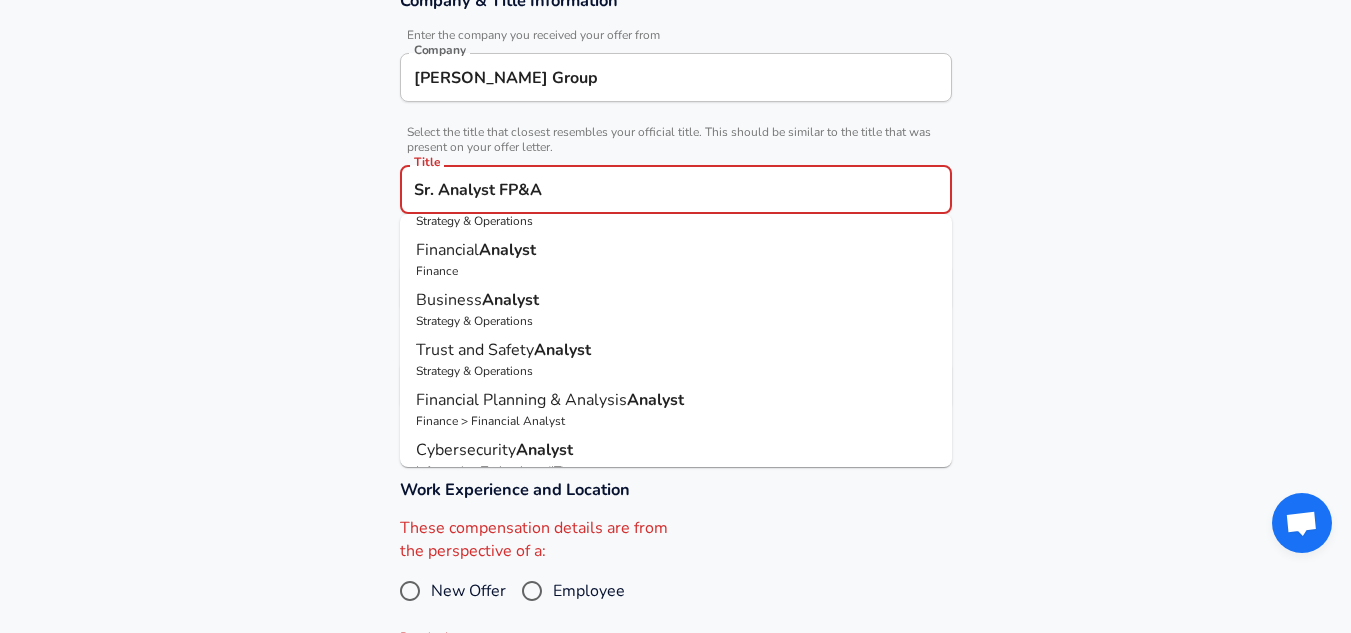 click on "Finance > Financial Analyst" at bounding box center [676, 421] 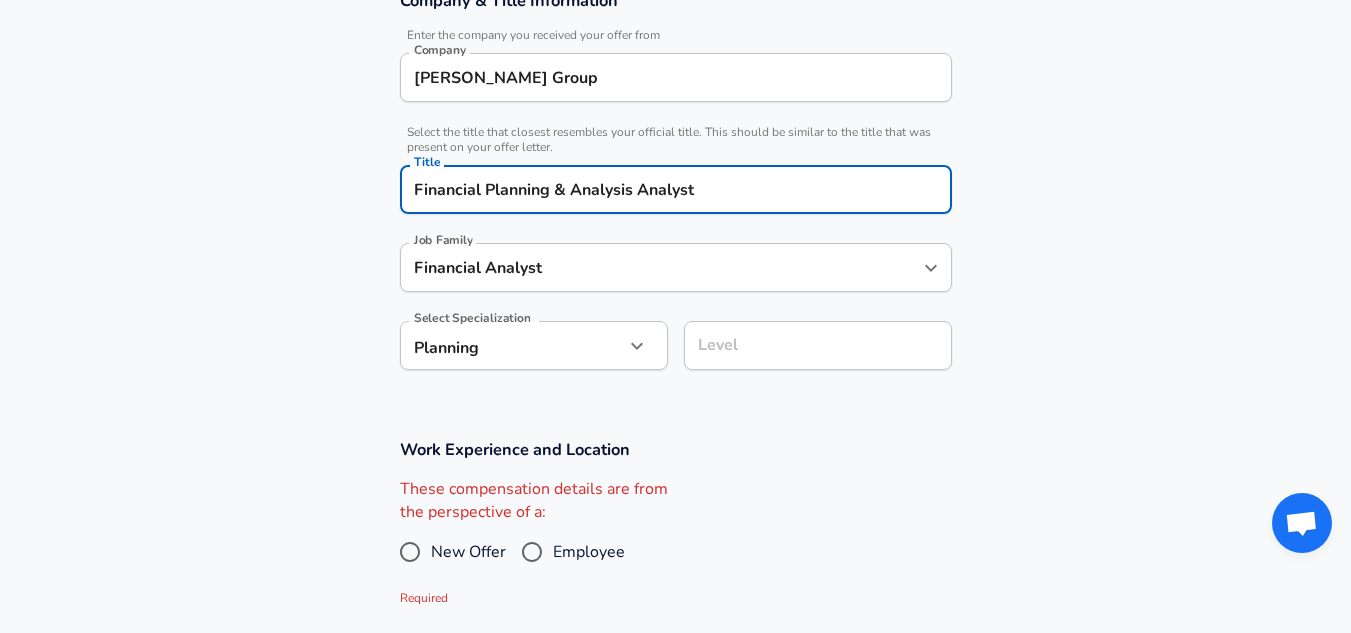 click on "Financial Analyst" at bounding box center (661, 267) 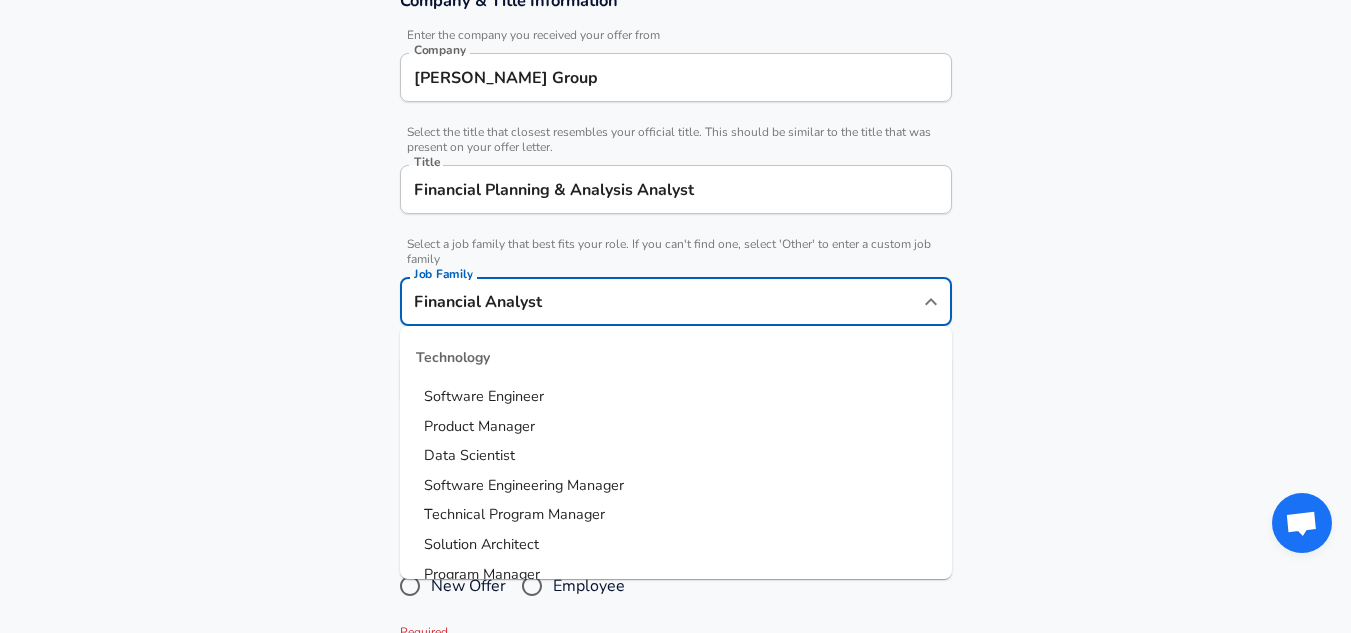 scroll, scrollTop: 430, scrollLeft: 0, axis: vertical 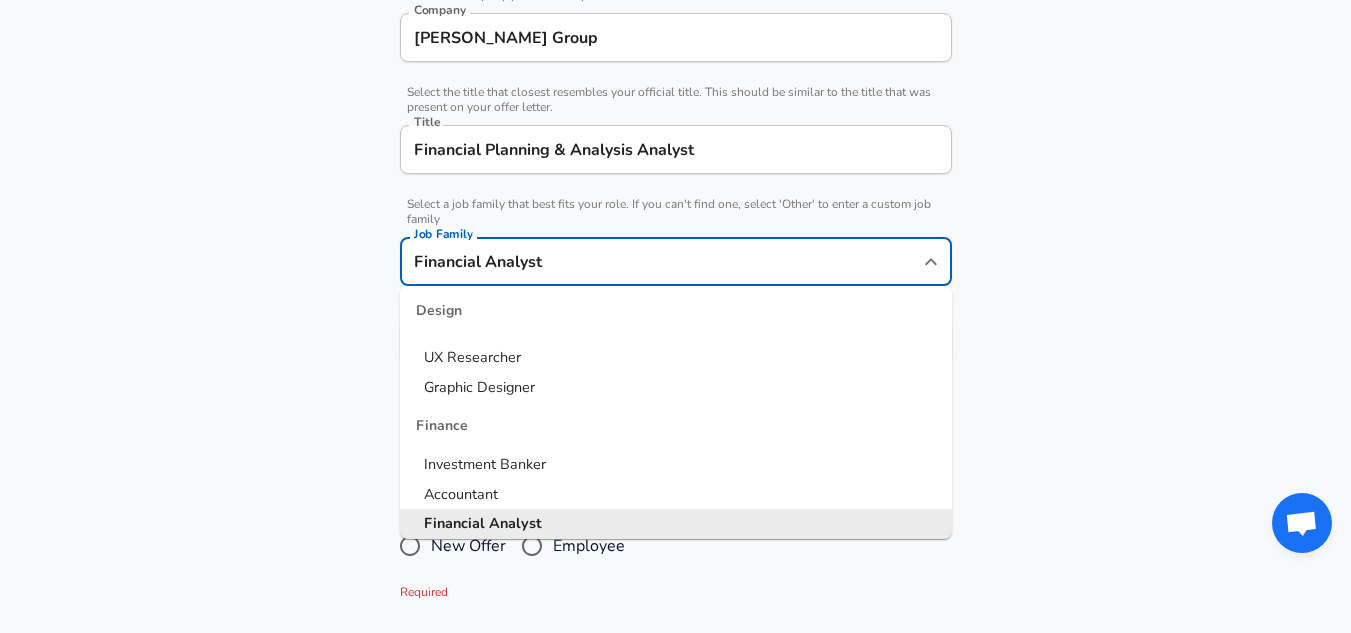 click on "Financial Analyst" at bounding box center [661, 261] 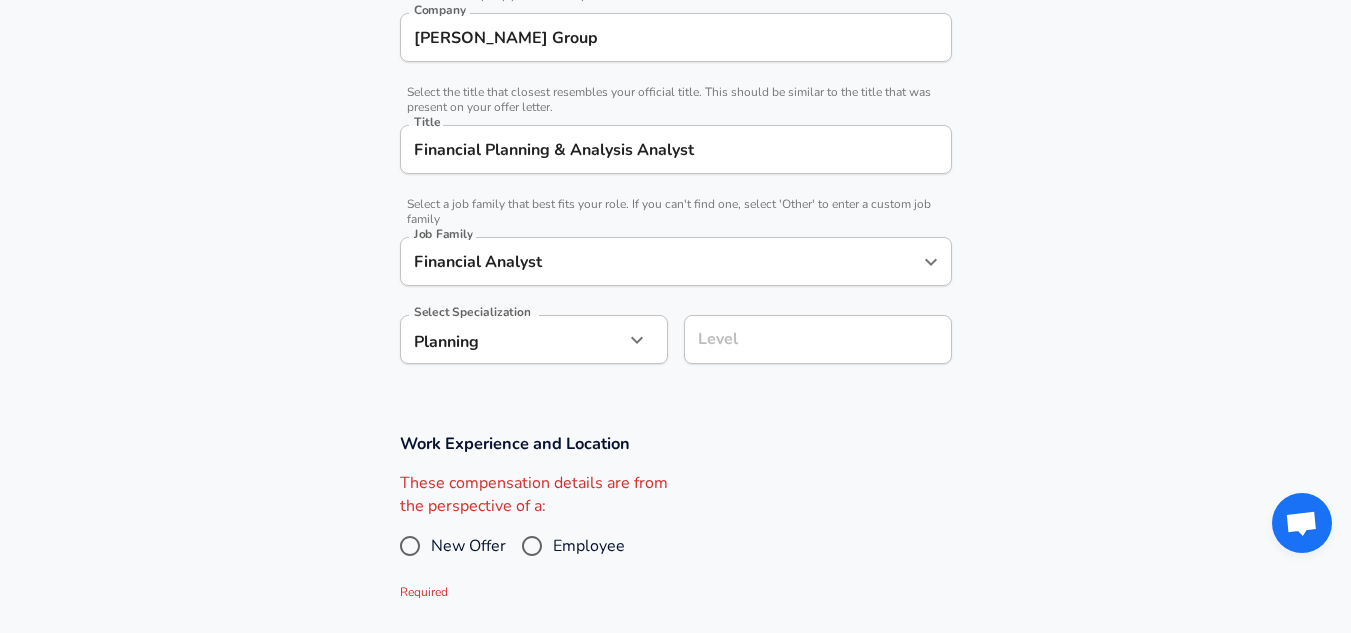 click on "Company & Title Information   Enter the company you received your offer from Company [PERSON_NAME] Group Company   Select the title that closest resembles your official title. This should be similar to the title that was present on your offer letter. Title Financial Planning & Analysis Analyst Title   Select a job family that best fits your role. If you can't find one, select 'Other' to enter a custom job family Job Family Financial Analyst Job Family Select Specialization Planning Planning Select Specialization Level Level" at bounding box center (675, 167) 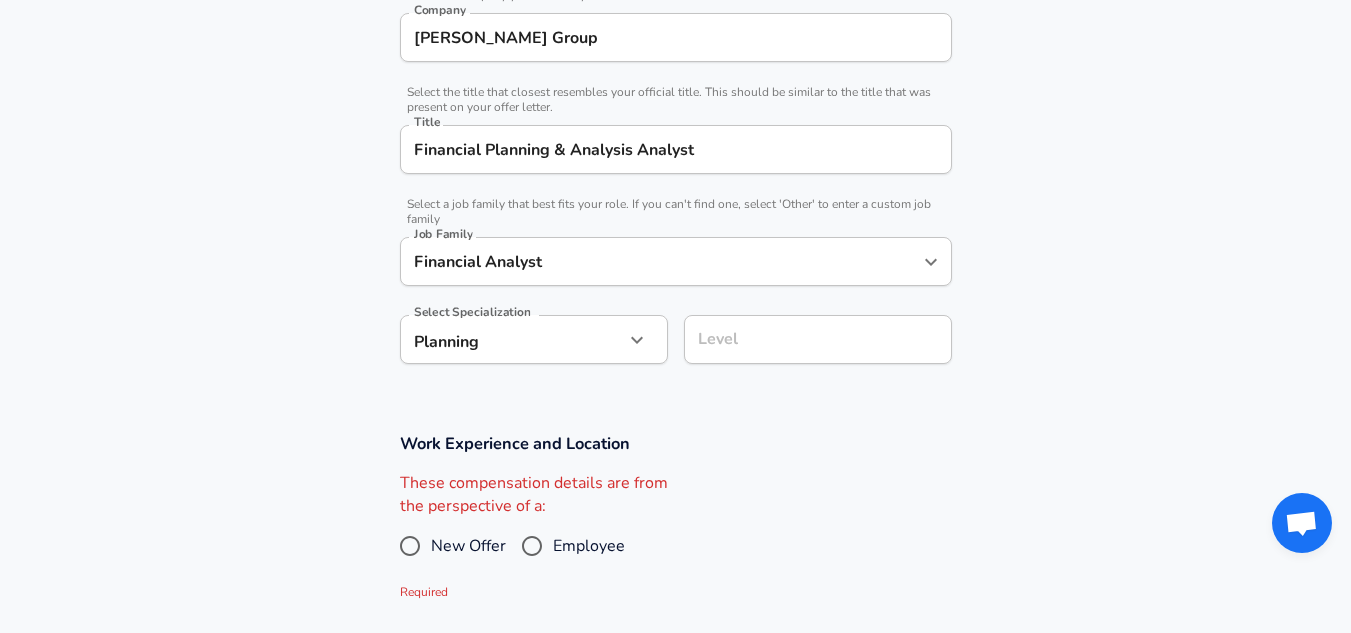 click on "Financial Planning & Analysis Analyst" at bounding box center (676, 149) 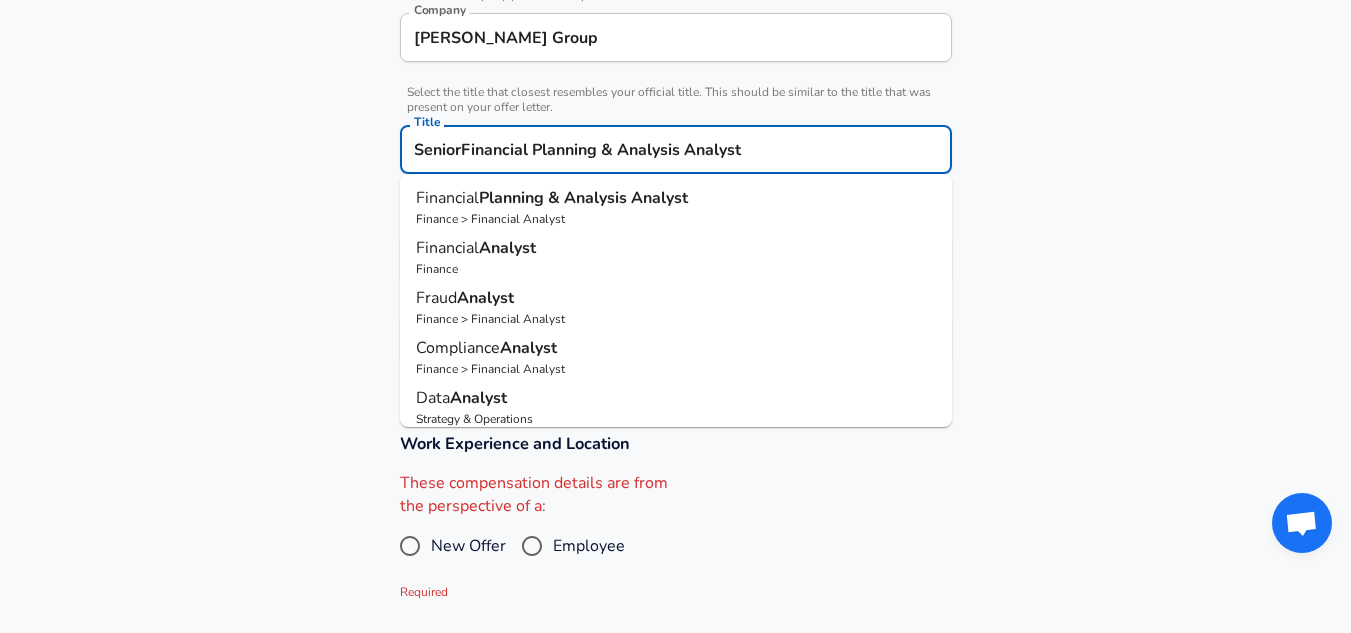 type on "Senior Financial Planning & Analysis Analyst" 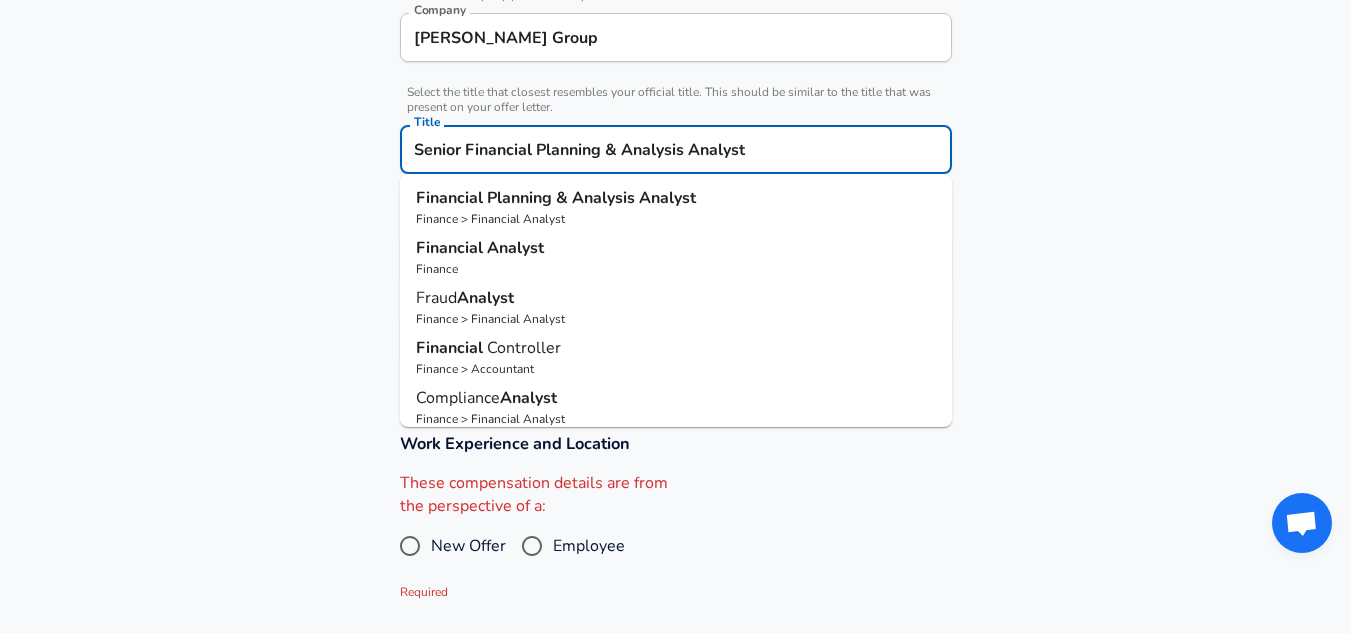 click on "Submit Salary" at bounding box center [676, 731] 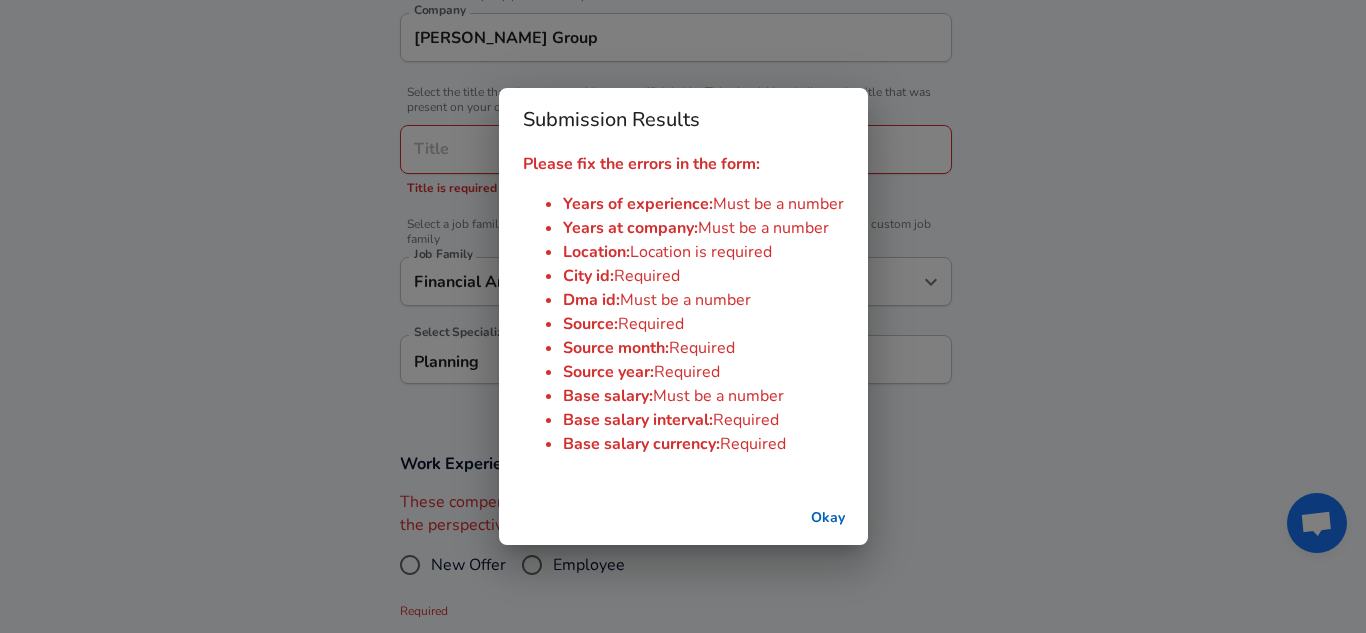 click on "Okay" at bounding box center (828, 518) 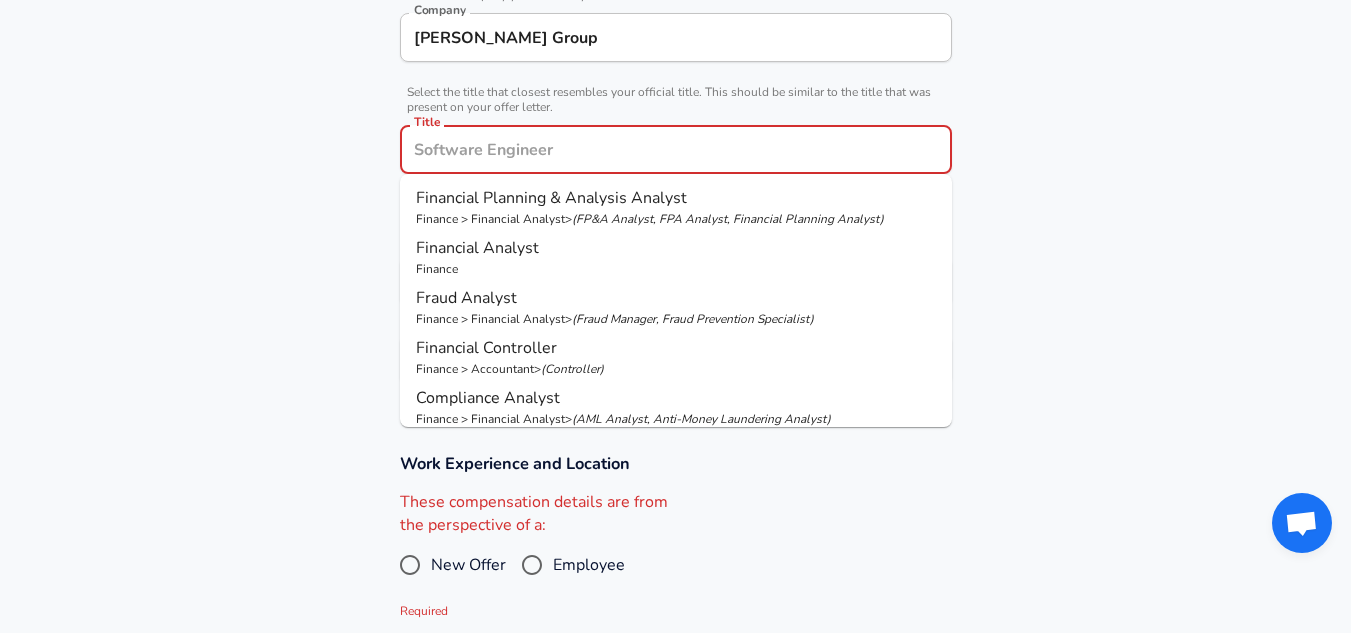 click on "Title" at bounding box center (676, 149) 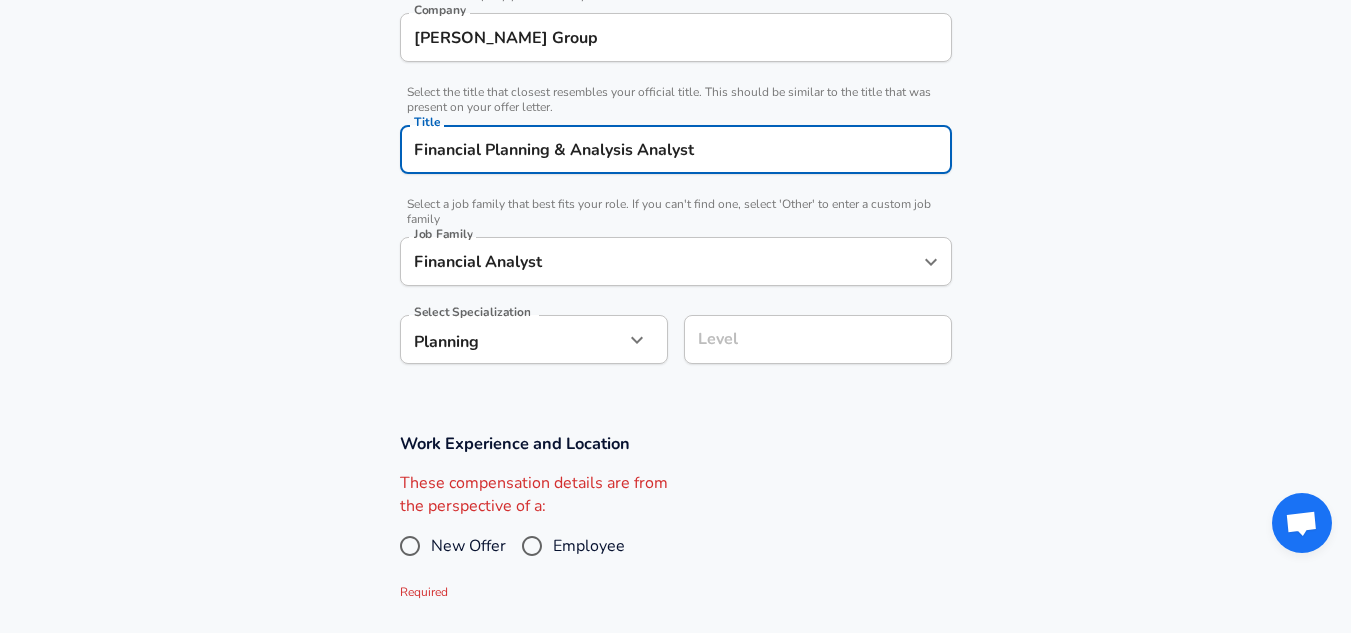 click on "Company & Title Information   Enter the company you received your offer from Company [PERSON_NAME] Group Company   Select the title that closest resembles your official title. This should be similar to the title that was present on your offer letter. Title Financial Planning & Analysis Analyst Title   Select a job family that best fits your role. If you can't find one, select 'Other' to enter a custom job family Job Family Financial Analyst Job Family Select Specialization Planning Planning Select Specialization Level Level" at bounding box center [675, 167] 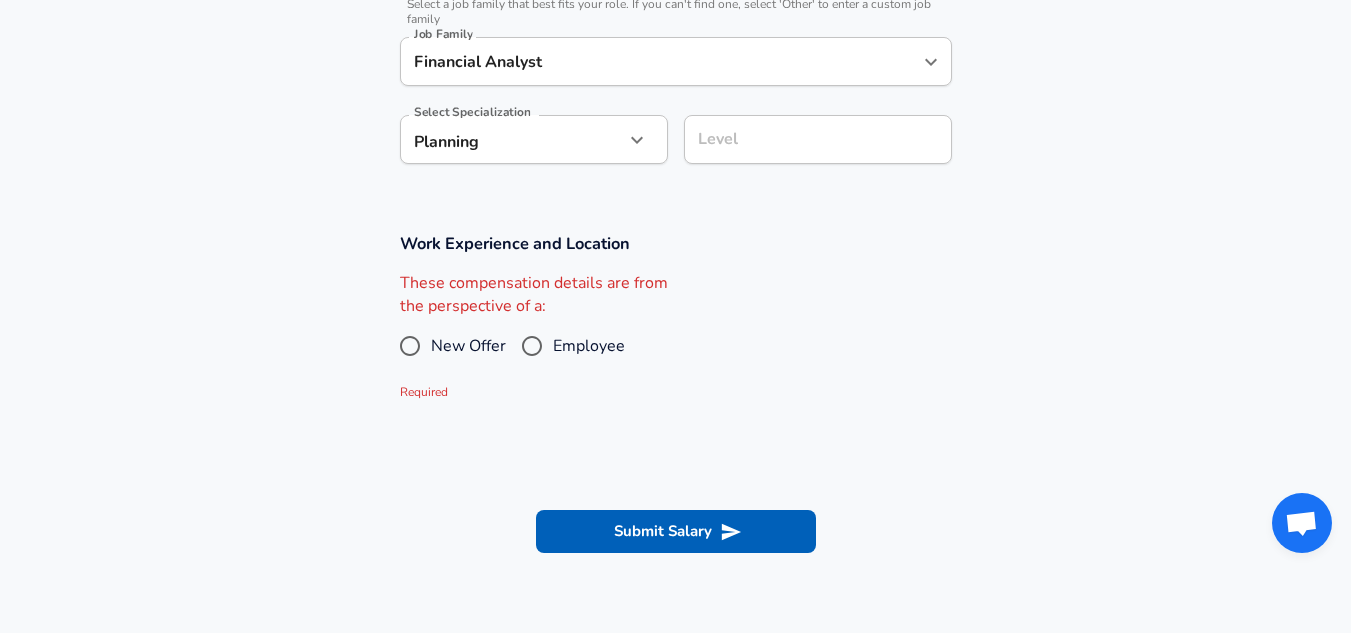 click on "Level" at bounding box center (818, 139) 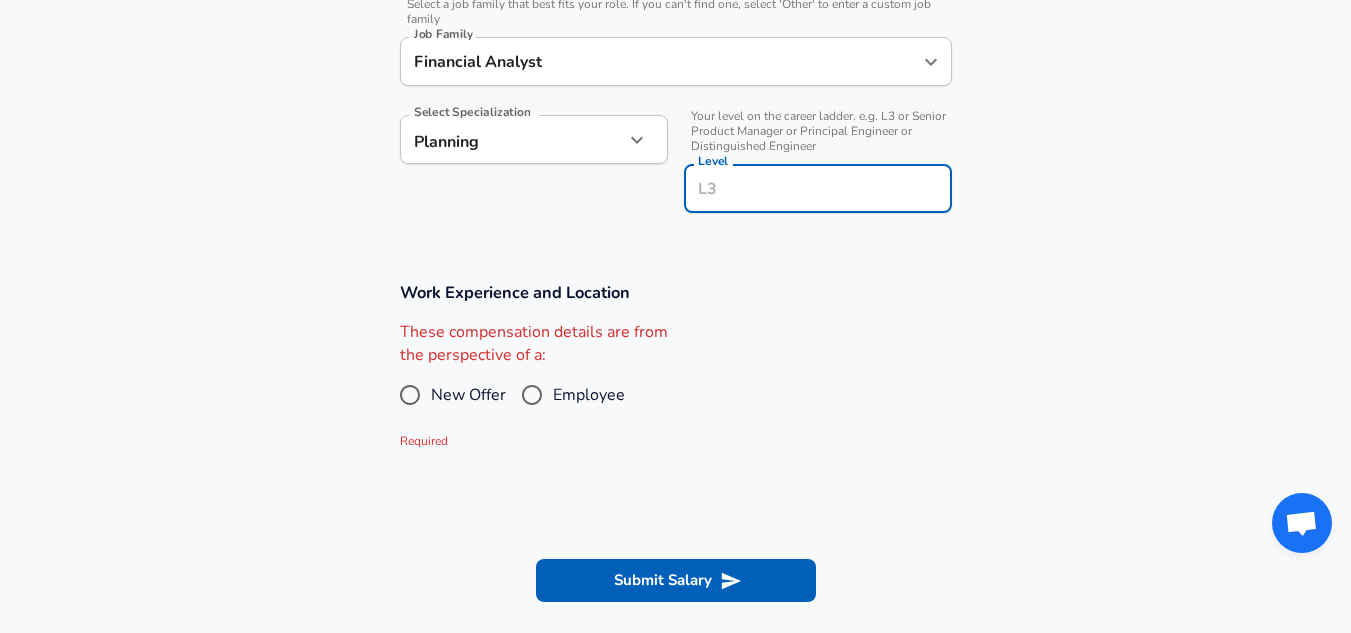 scroll, scrollTop: 670, scrollLeft: 0, axis: vertical 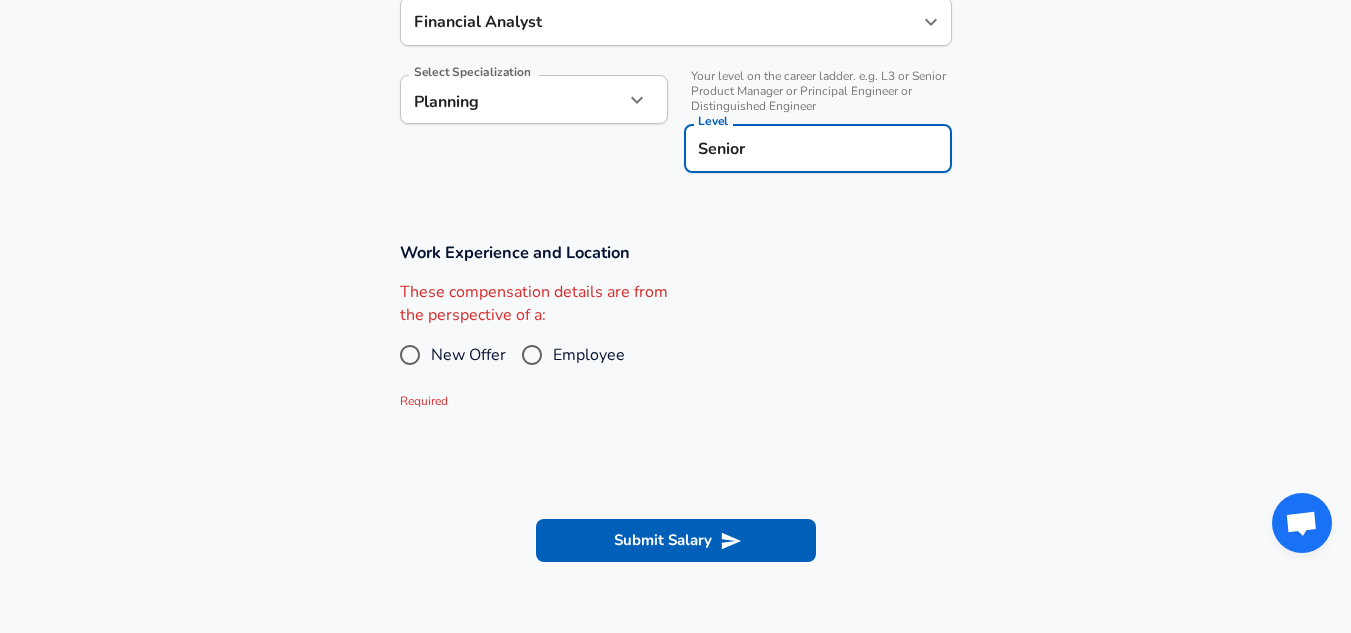type on "Senior" 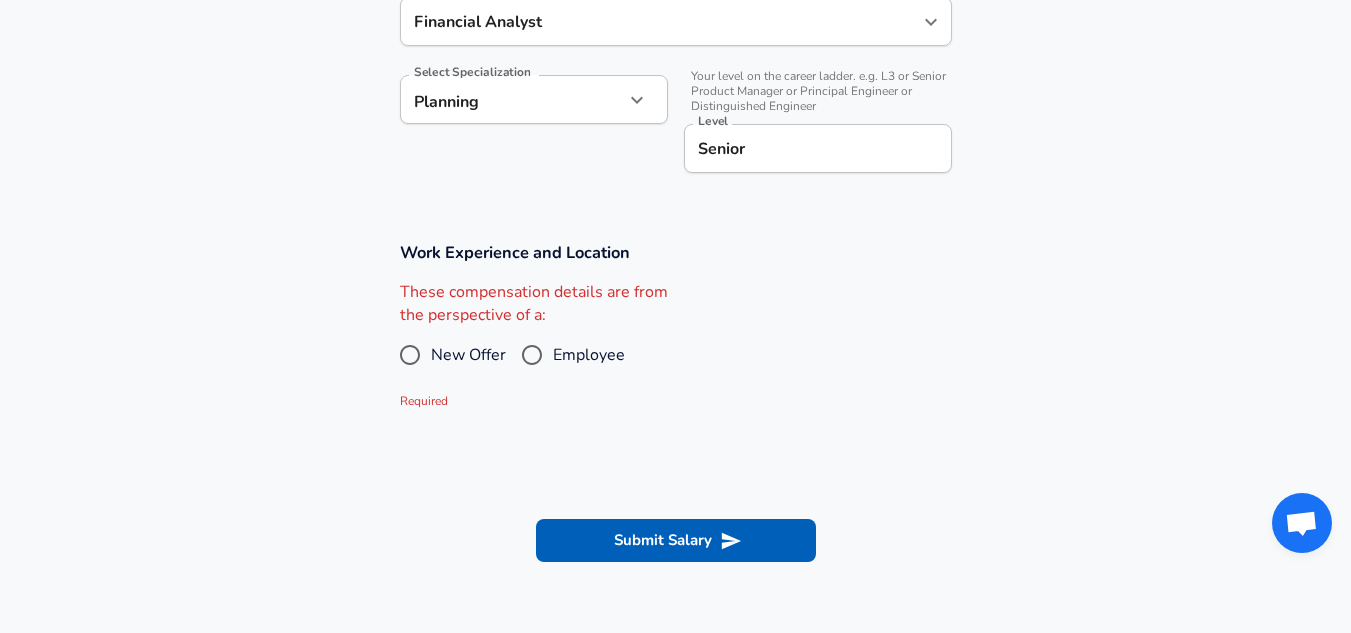 click on "Employee" at bounding box center [568, 355] 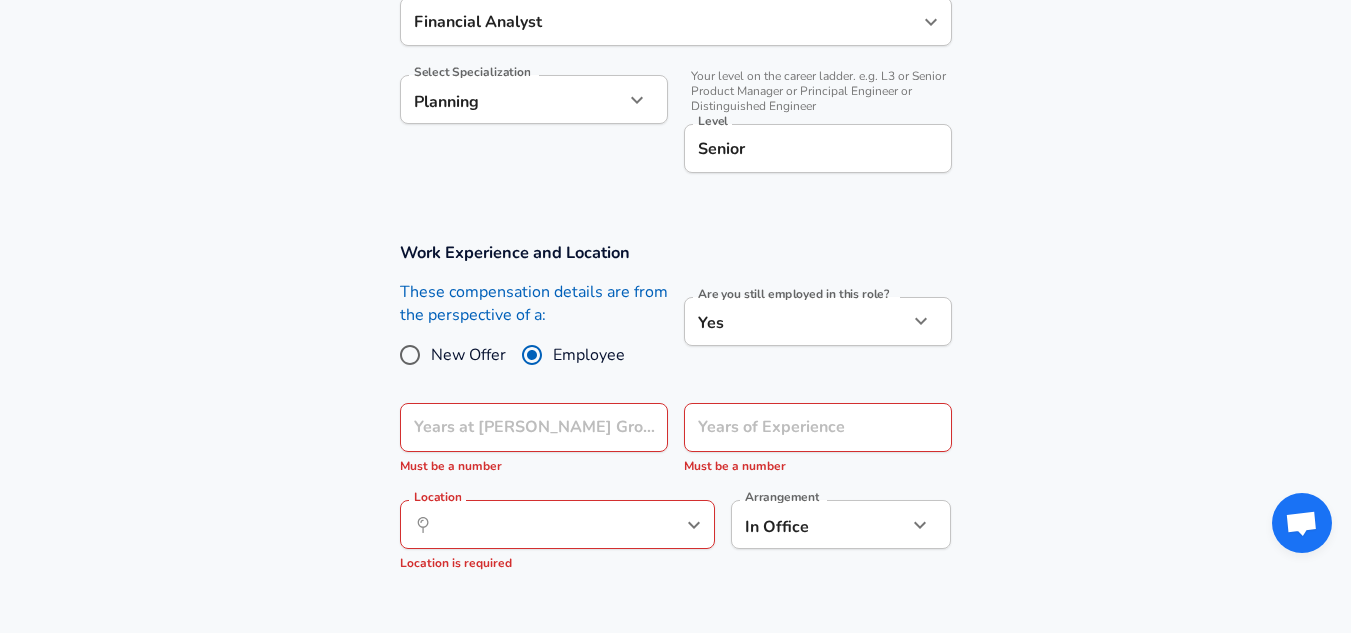 click on "Restart Add Your Salary Upload your offer letter   to verify your submission Enhance Privacy and Anonymity No Automatically hides specific fields until there are enough submissions to safely display the full details.   More Details Based on your submission and the data points that we have already collected, we will automatically hide and anonymize specific fields if there aren't enough data points to remain sufficiently anonymous. Company & Title Information   Enter the company you received your offer from Company [PERSON_NAME] Group Company   Select the title that closest resembles your official title. This should be similar to the title that was present on your offer letter. Title Financial Planning & Analysis Analyst Title   Select a job family that best fits your role. If you can't find one, select 'Other' to enter a custom job family Job Family Financial Analyst Job Family Select Specialization Planning Planning Select Specialization   Level Senior Level Work Experience and Location New Offer Employee Yes yes" at bounding box center [675, -354] 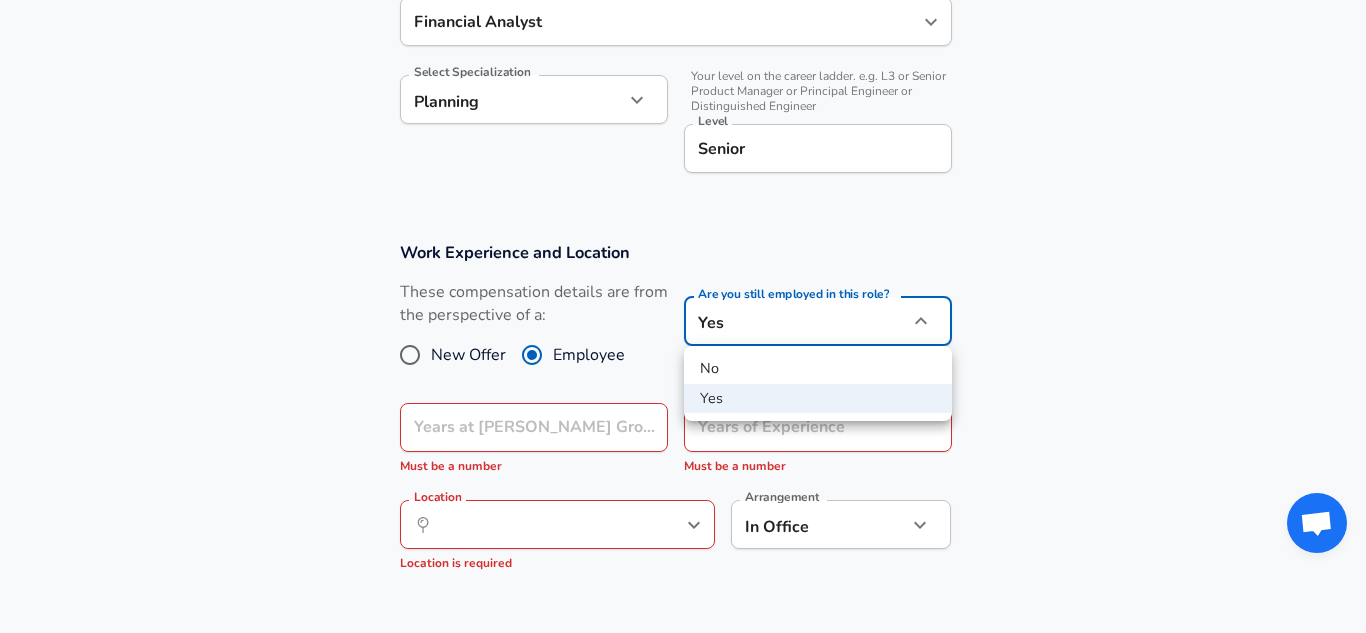 click on "No" at bounding box center (818, 369) 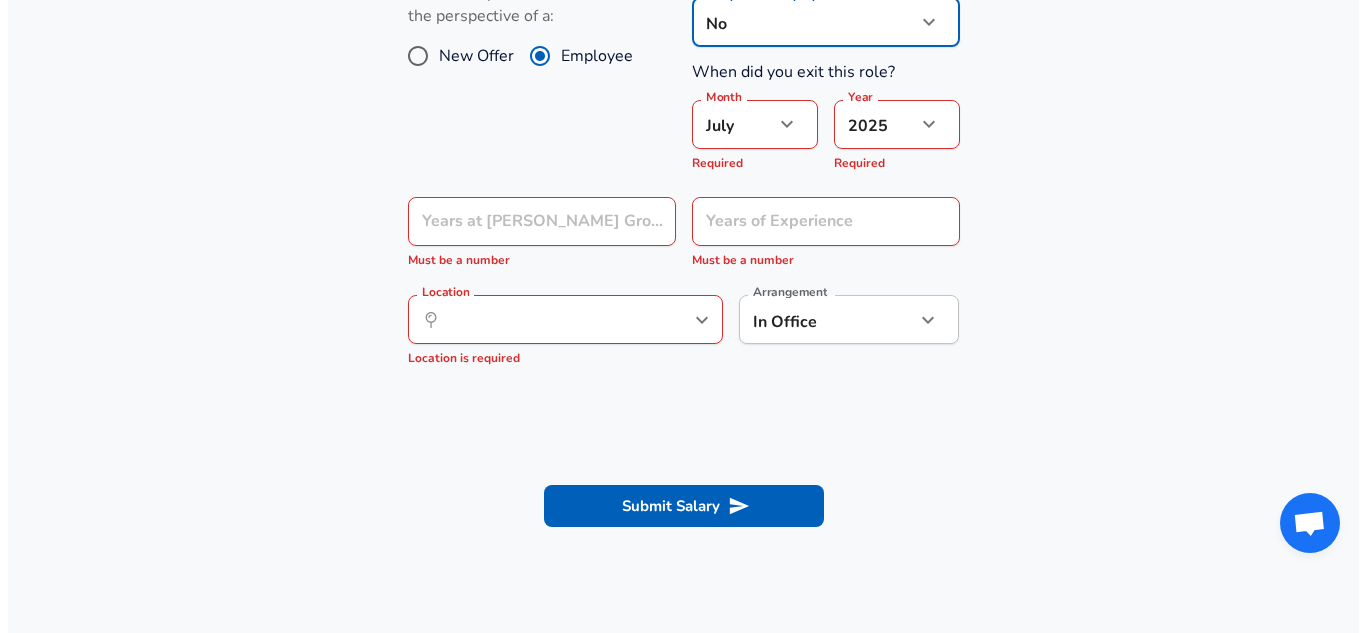 scroll, scrollTop: 986, scrollLeft: 0, axis: vertical 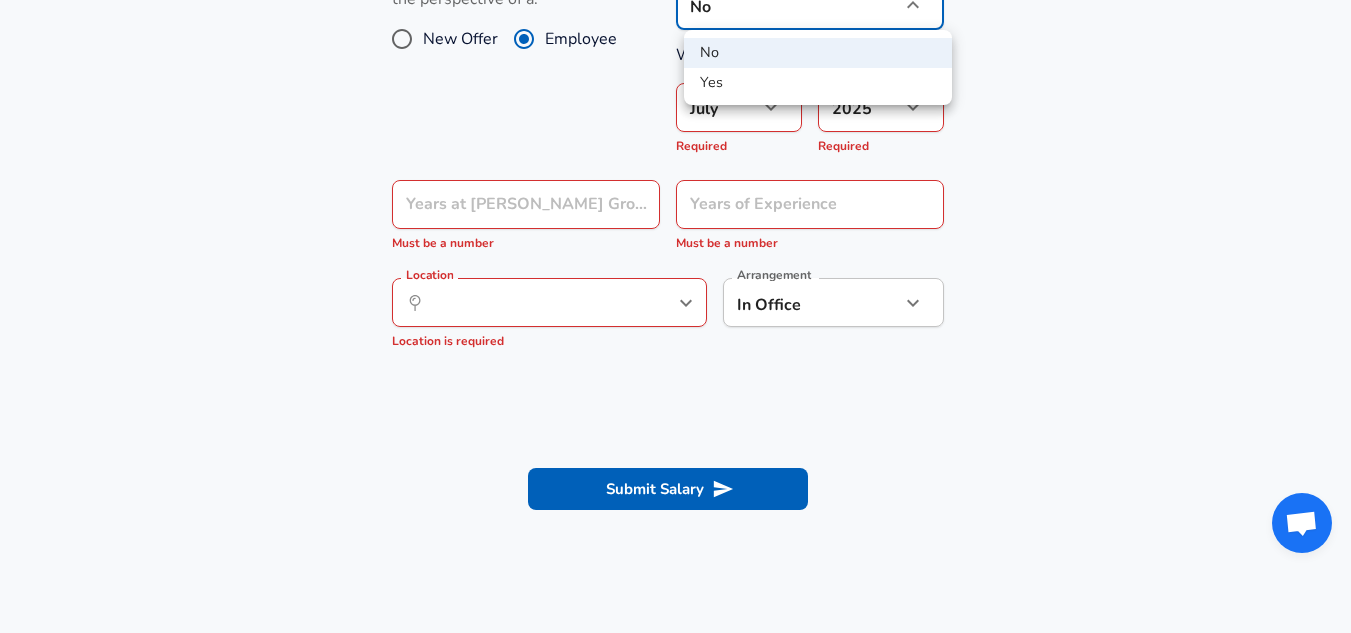 click on "Restart Add Your Salary Upload your offer letter   to verify your submission Enhance Privacy and Anonymity No Automatically hides specific fields until there are enough submissions to safely display the full details.   More Details Based on your submission and the data points that we have already collected, we will automatically hide and anonymize specific fields if there aren't enough data points to remain sufficiently anonymous. Company & Title Information   Enter the company you received your offer from Company [PERSON_NAME] Group Company   Select the title that closest resembles your official title. This should be similar to the title that was present on your offer letter. Title Financial Planning & Analysis Analyst Title   Select a job family that best fits your role. If you can't find one, select 'Other' to enter a custom job family Job Family Financial Analyst Job Family Select Specialization Planning Planning Select Specialization   Level Senior Level Work Experience and Location New Offer Employee No no 7" at bounding box center [675, -670] 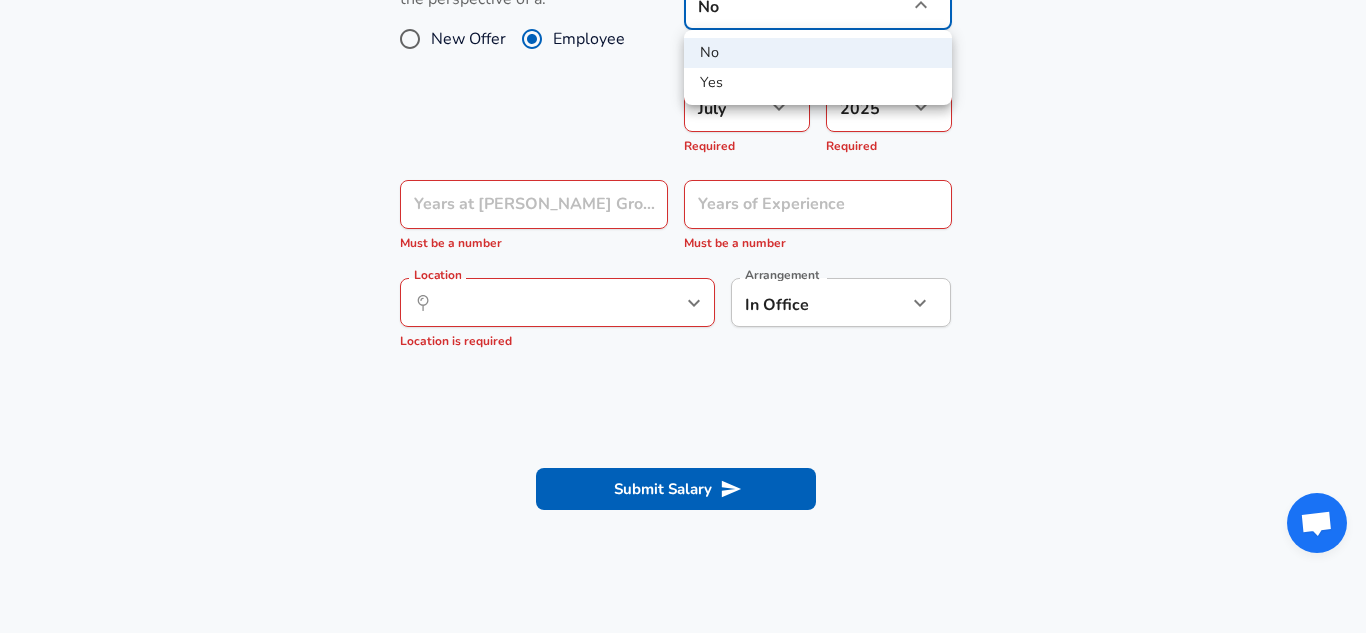 click on "Yes" at bounding box center (818, 83) 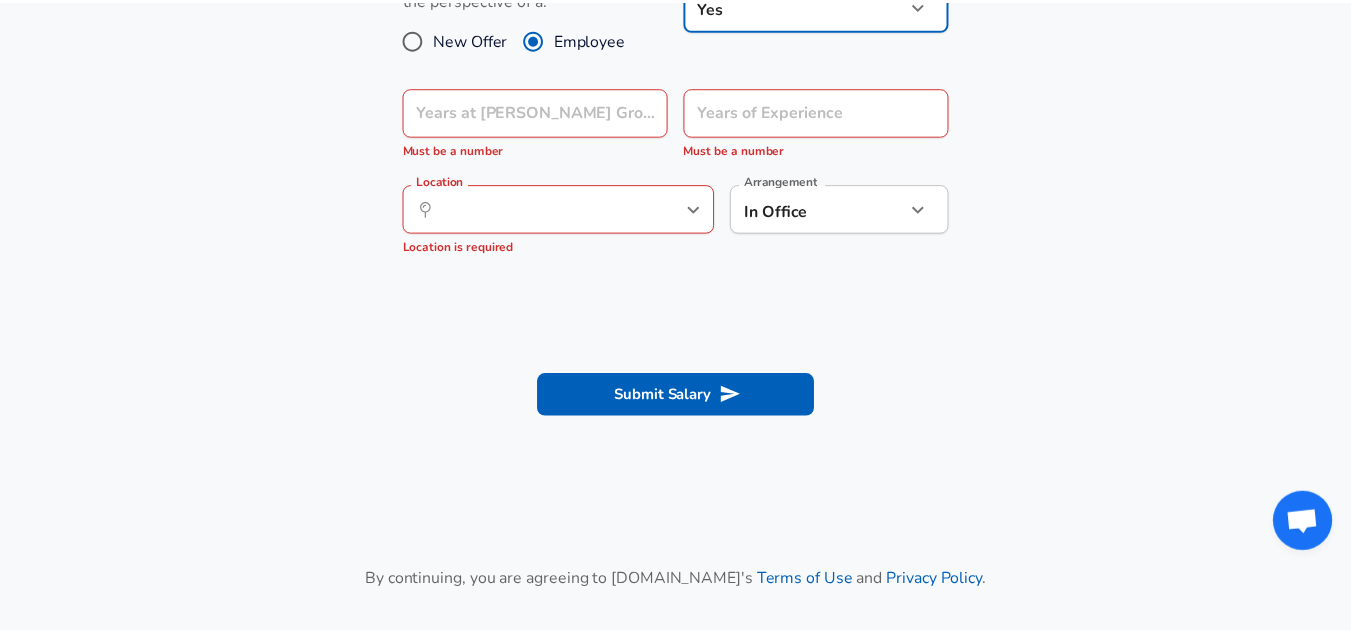 scroll, scrollTop: 967, scrollLeft: 0, axis: vertical 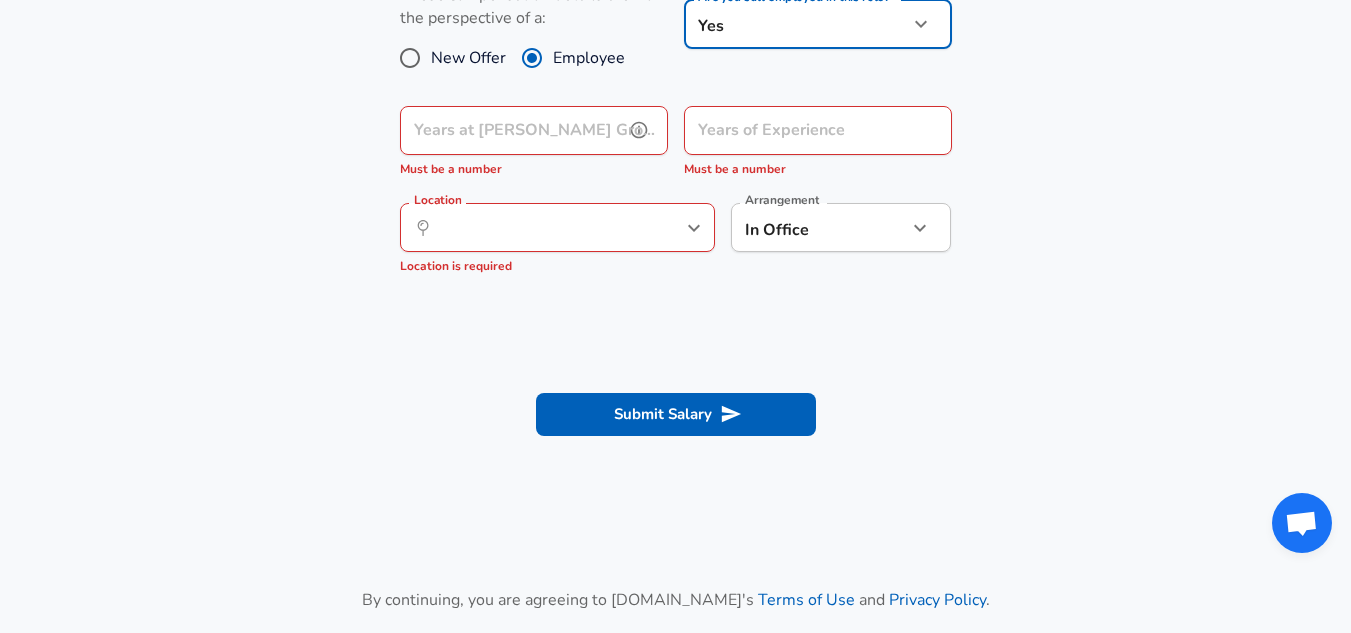 click on "Years at [PERSON_NAME] Group" at bounding box center (512, 130) 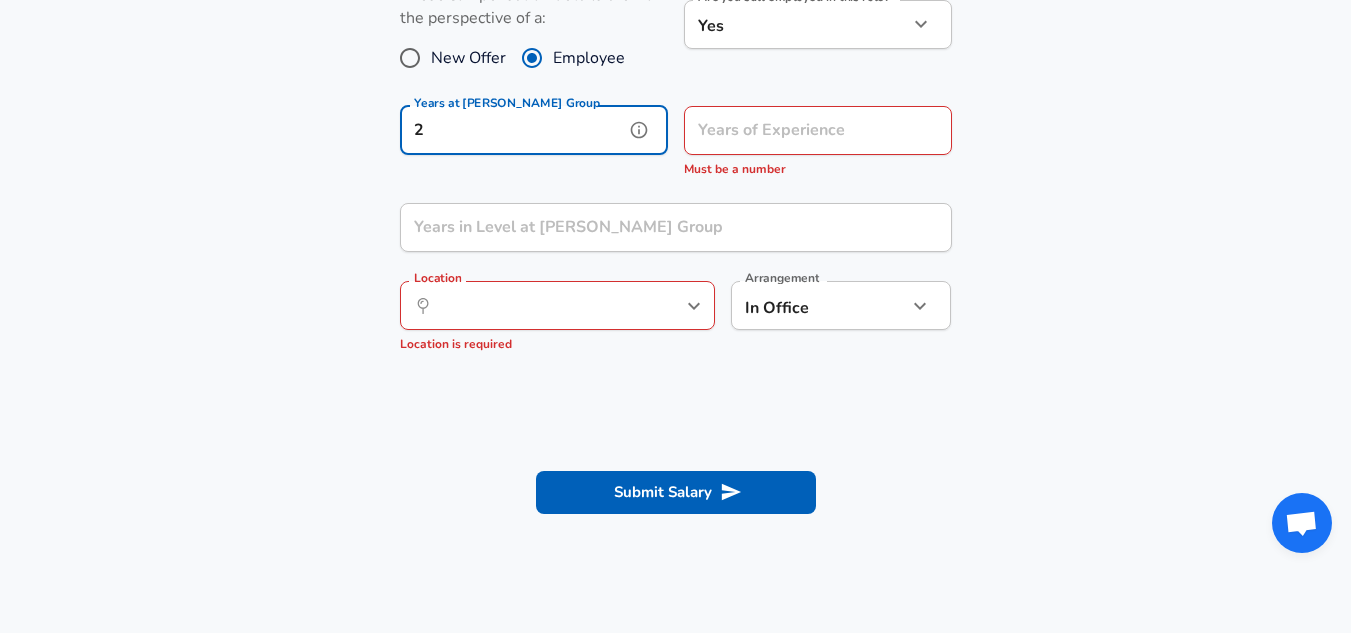 type on "2" 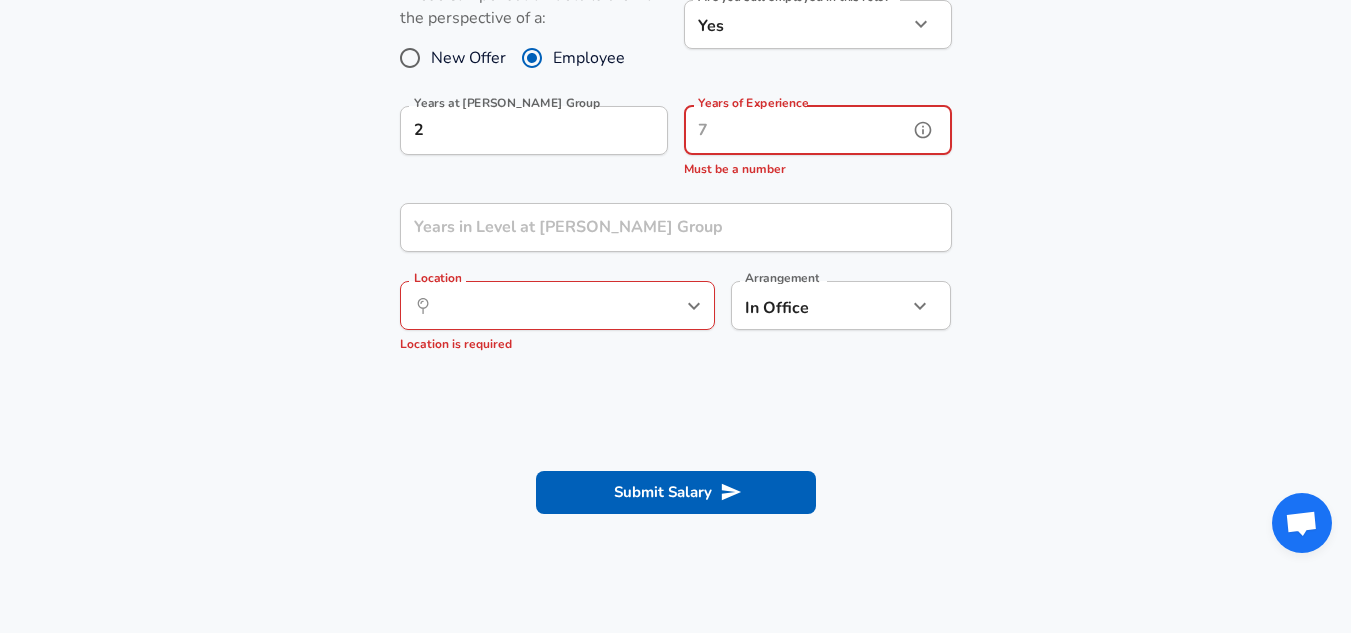 type on "-" 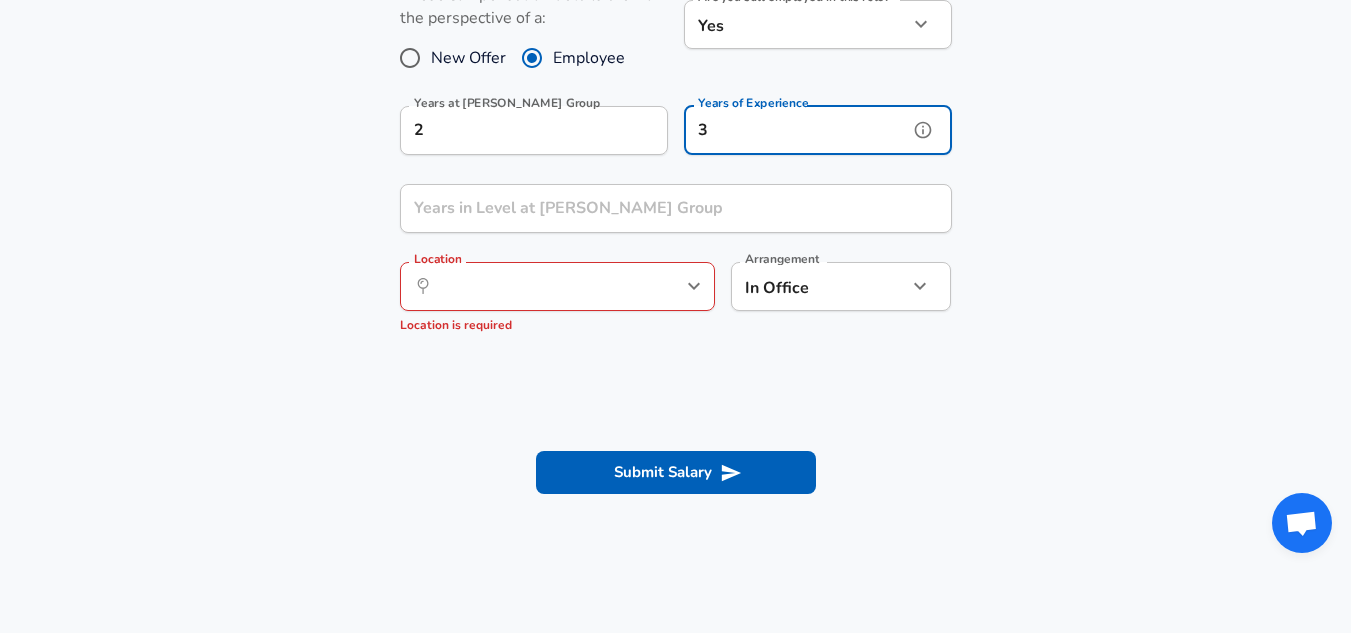 type on "3" 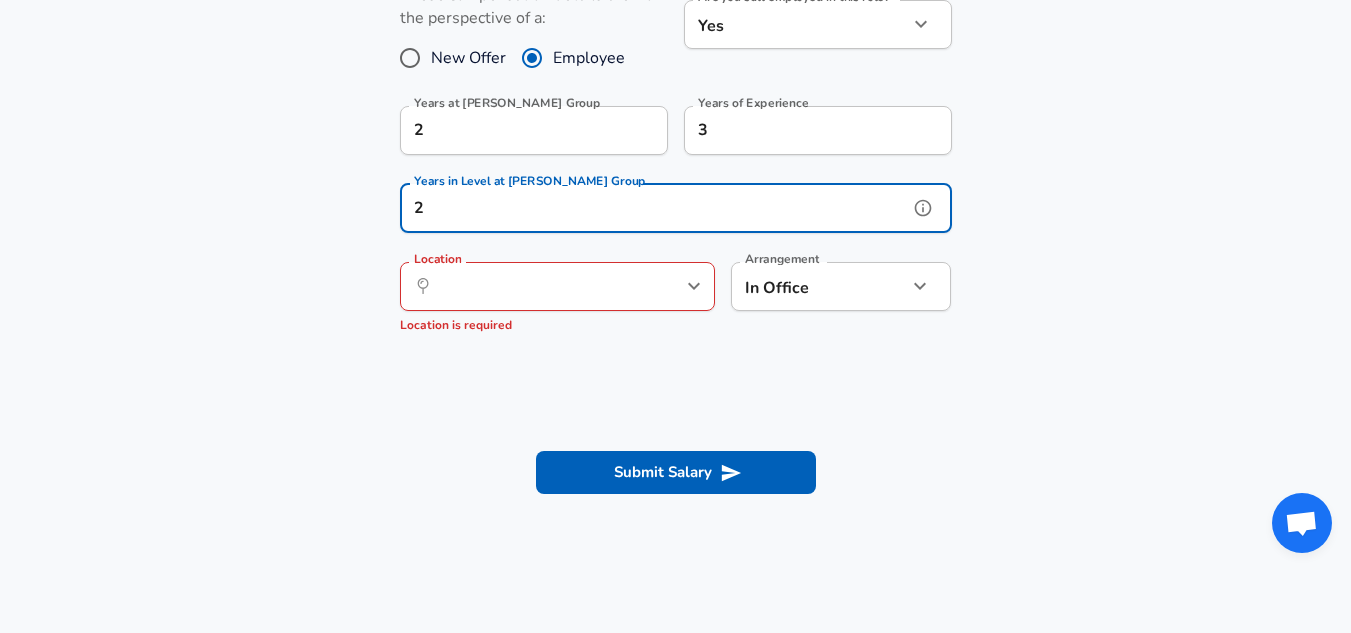 type on "2" 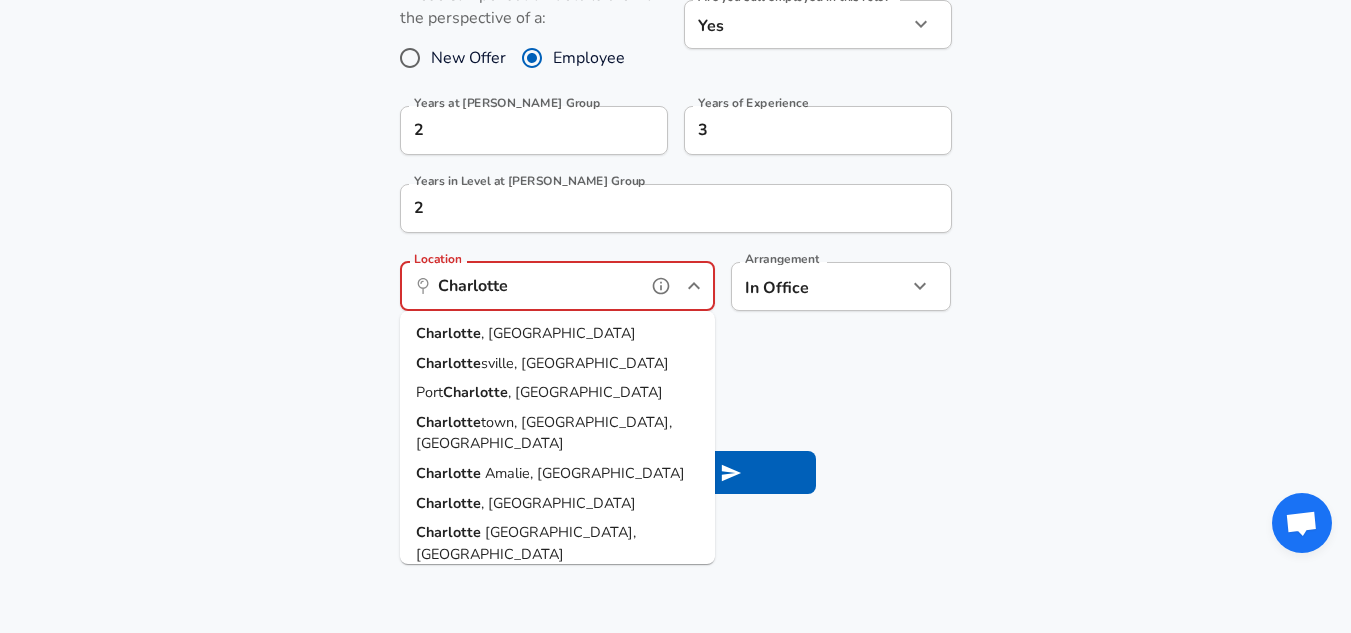 click on ", [GEOGRAPHIC_DATA]" at bounding box center [558, 333] 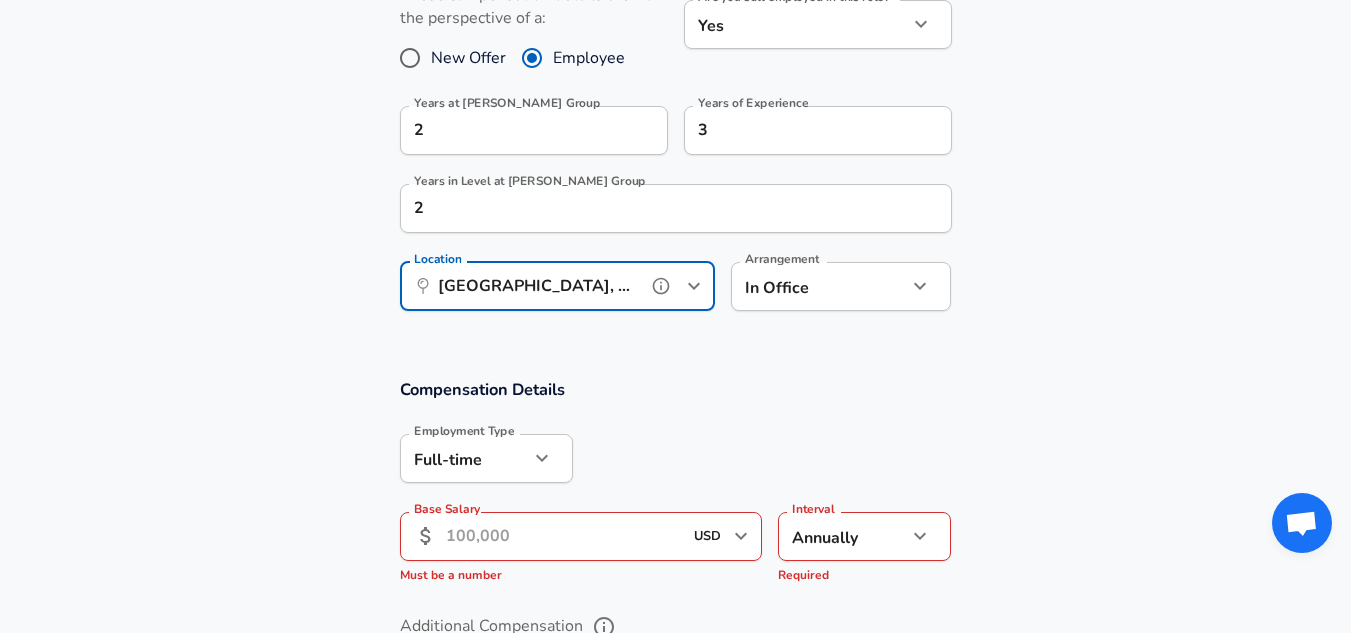 type on "[GEOGRAPHIC_DATA], [GEOGRAPHIC_DATA]" 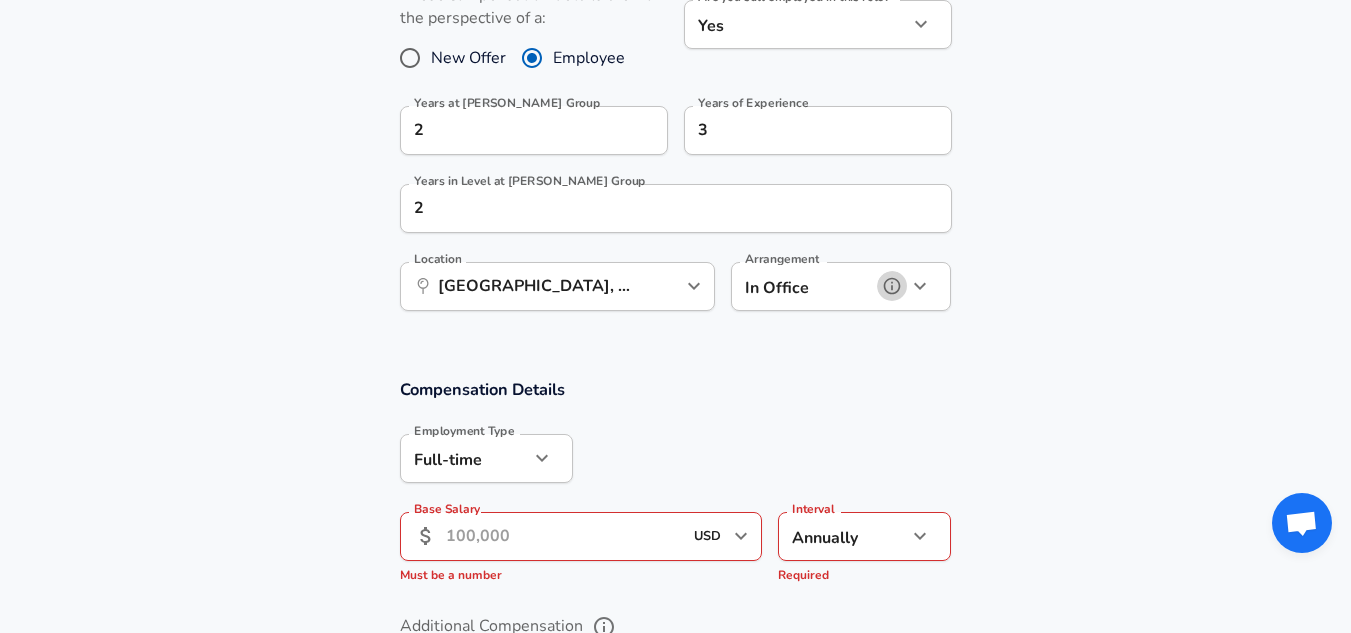 click at bounding box center (892, 286) 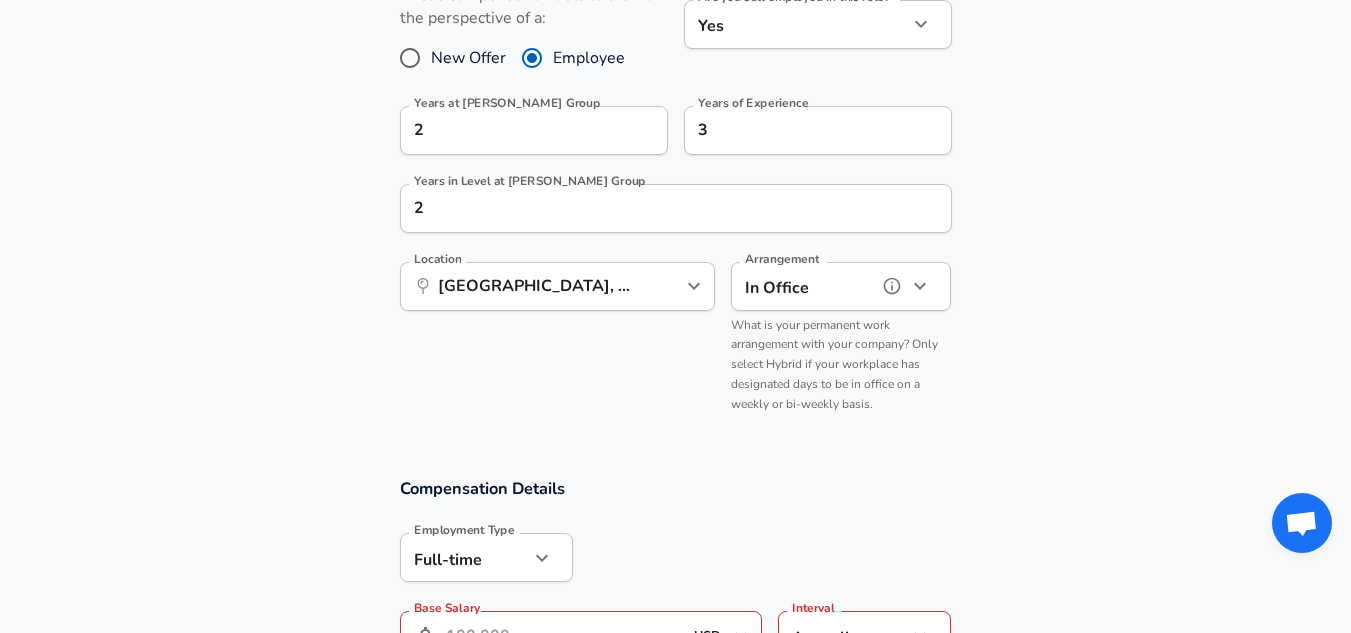click 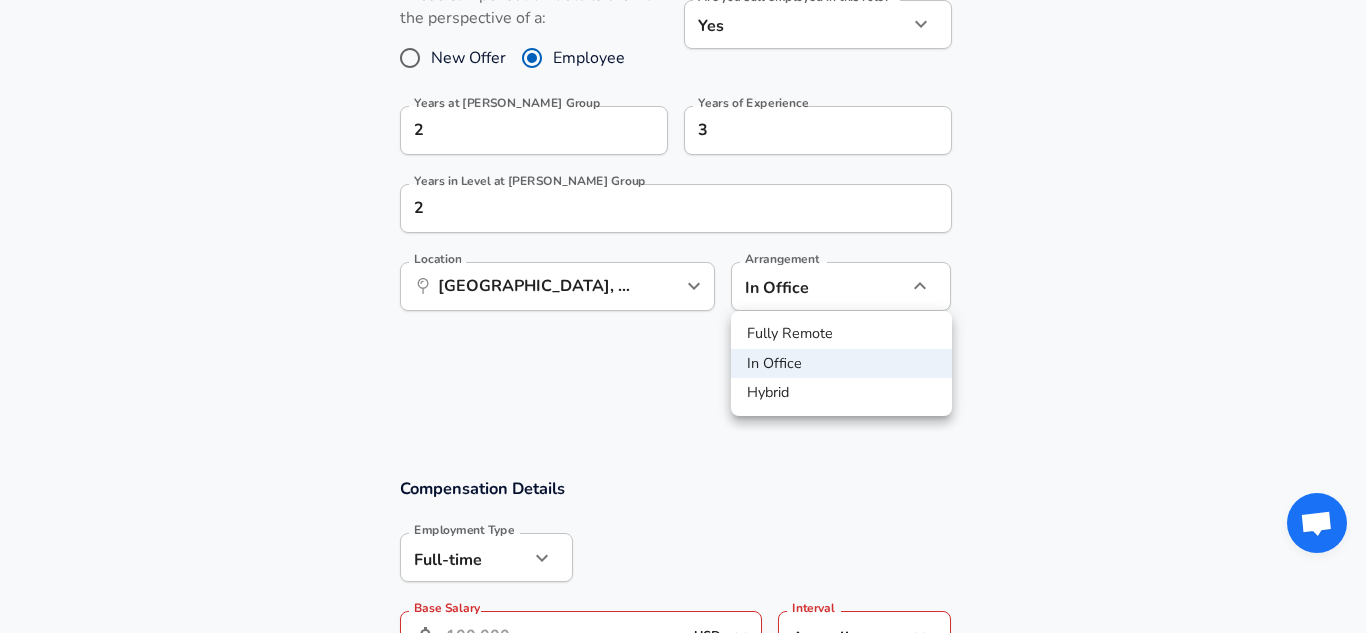 click on "Hybrid" at bounding box center (841, 393) 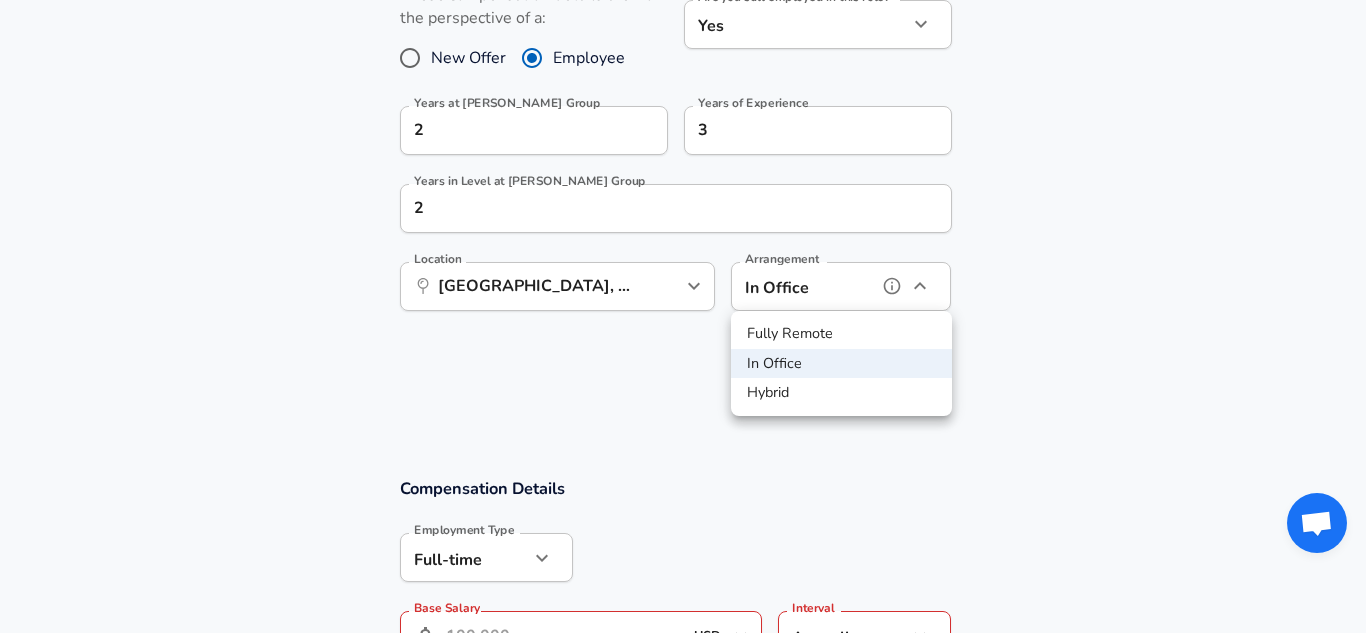 type on "hybrid" 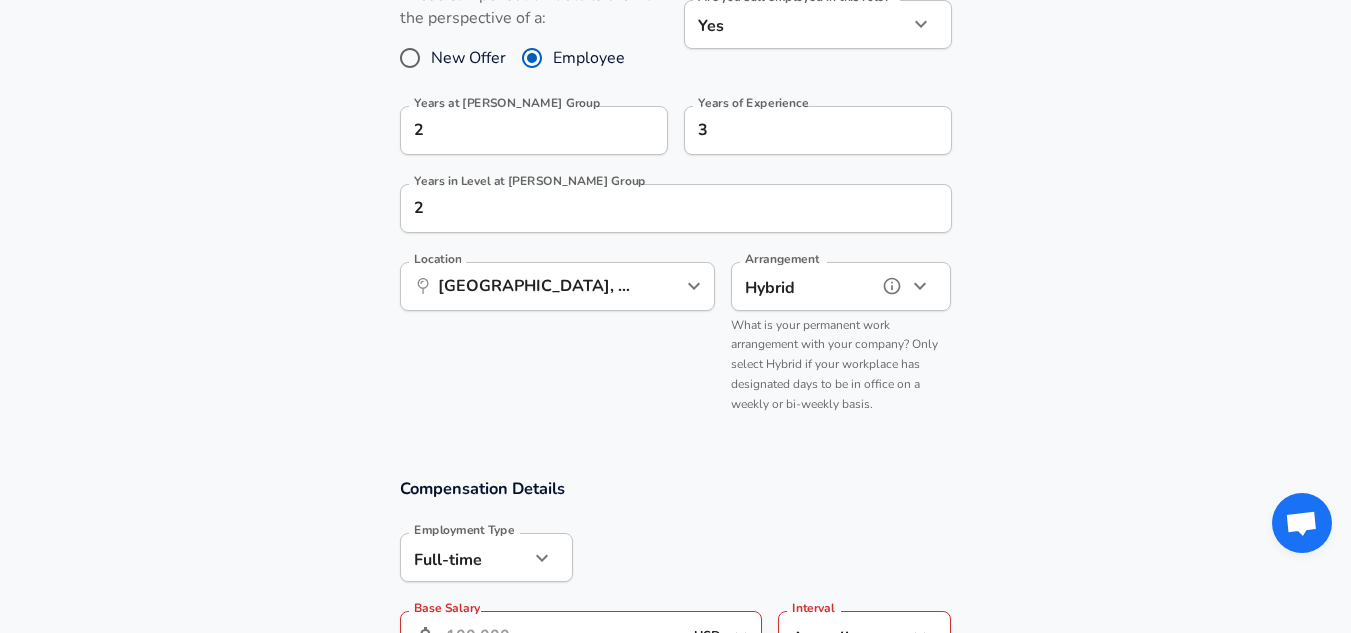type 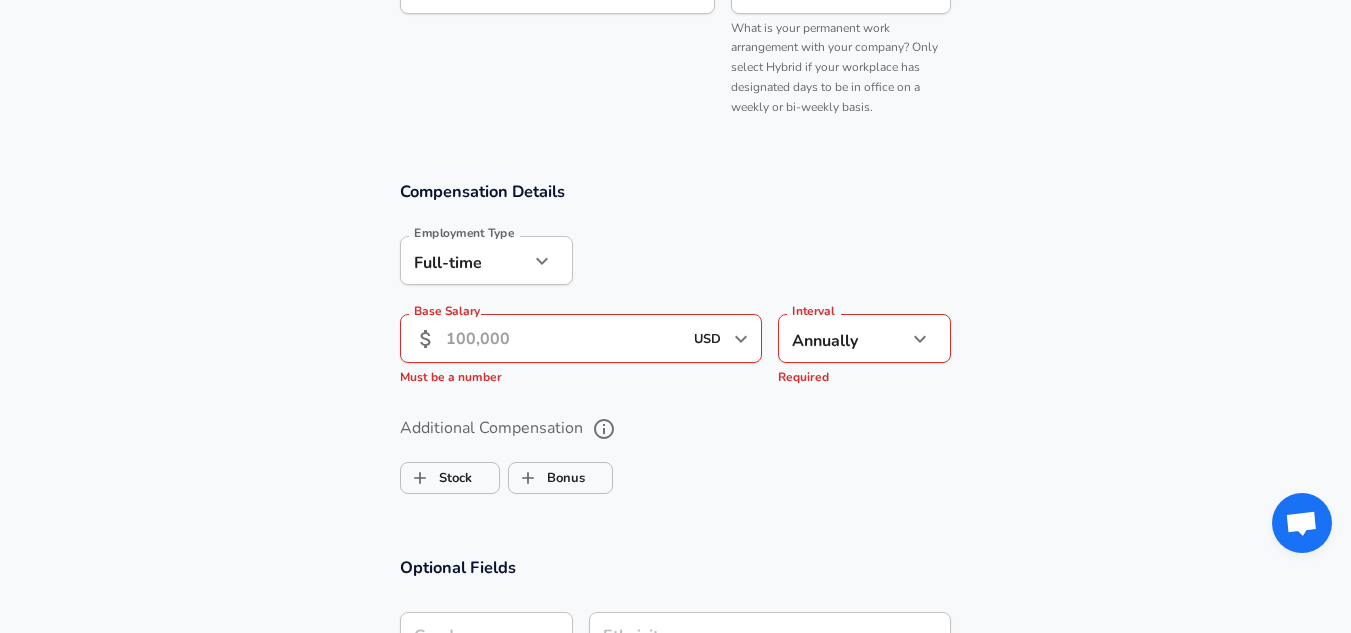 scroll, scrollTop: 1407, scrollLeft: 0, axis: vertical 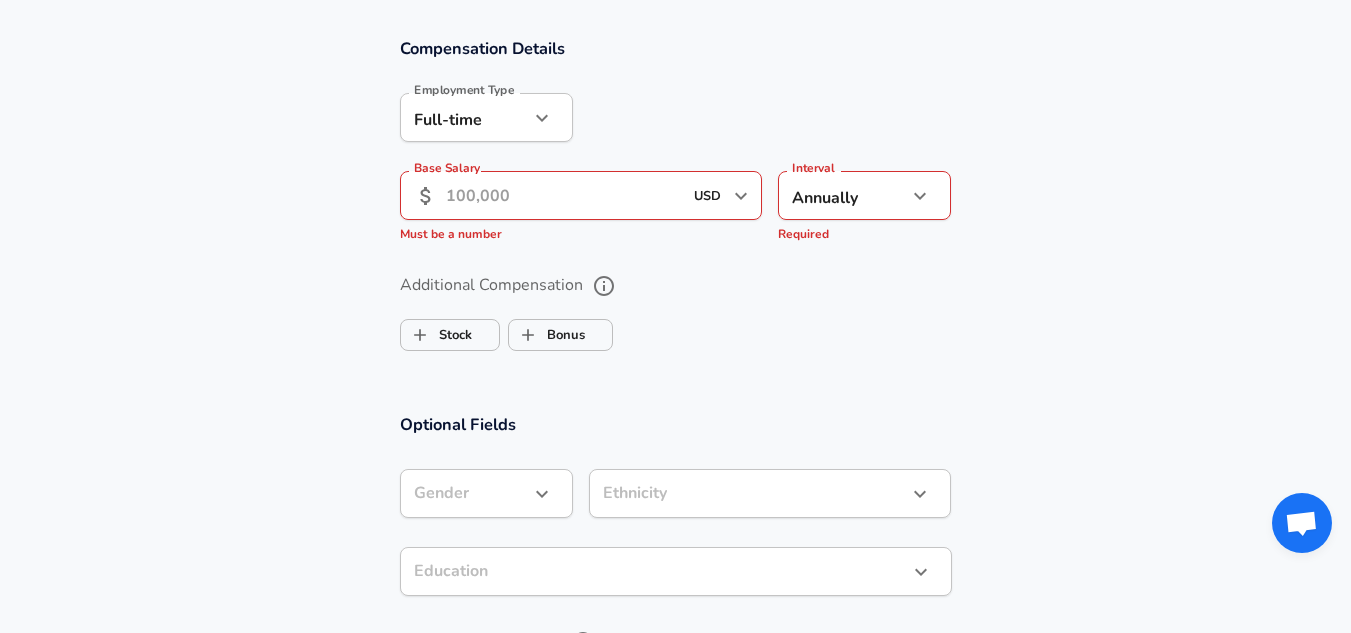 click on "Base Salary" at bounding box center (564, 195) 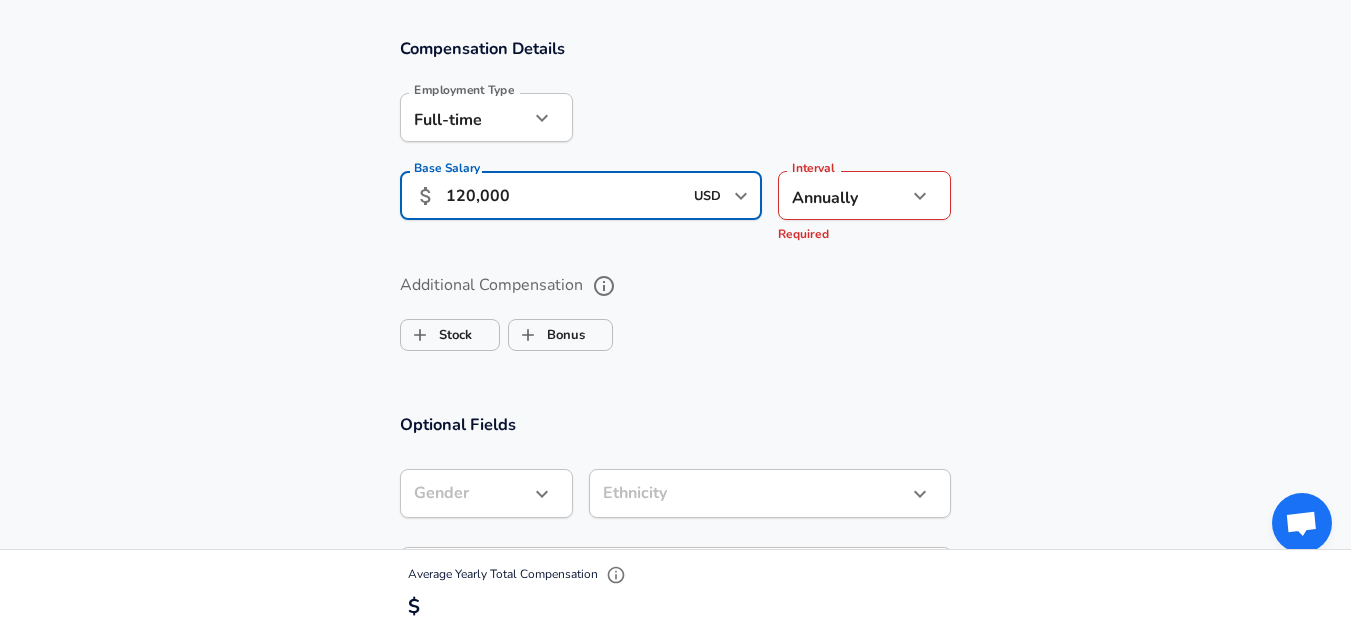 type on "120,000" 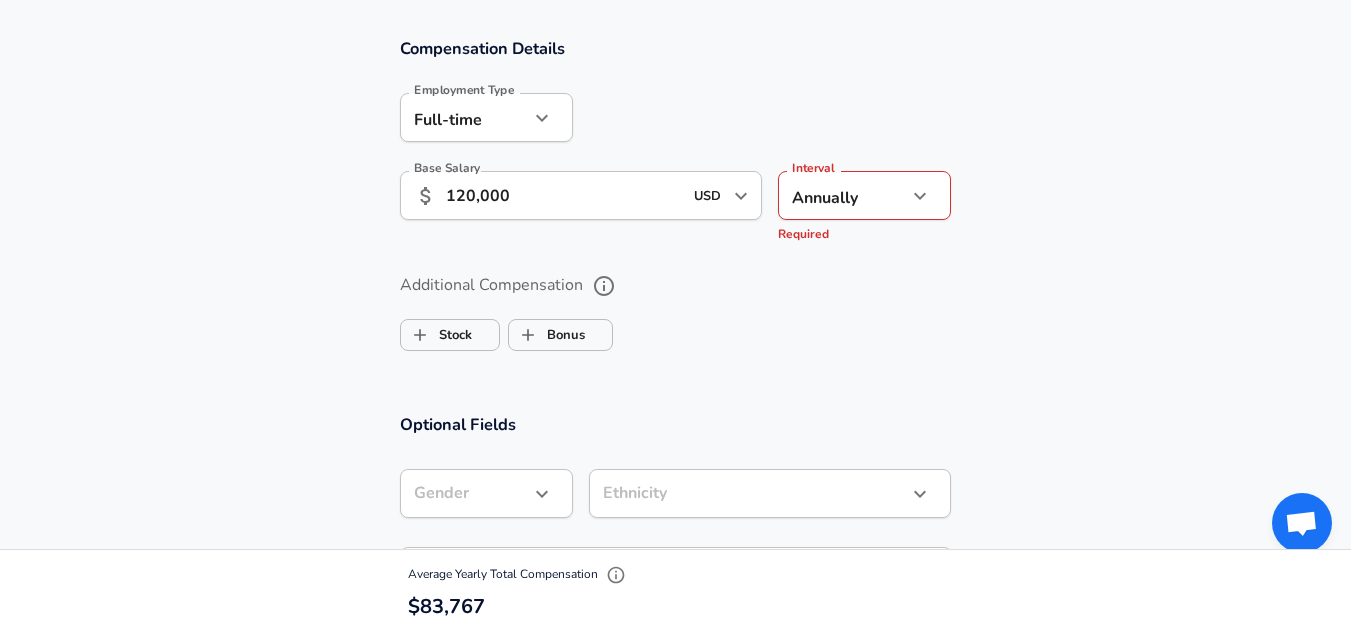click 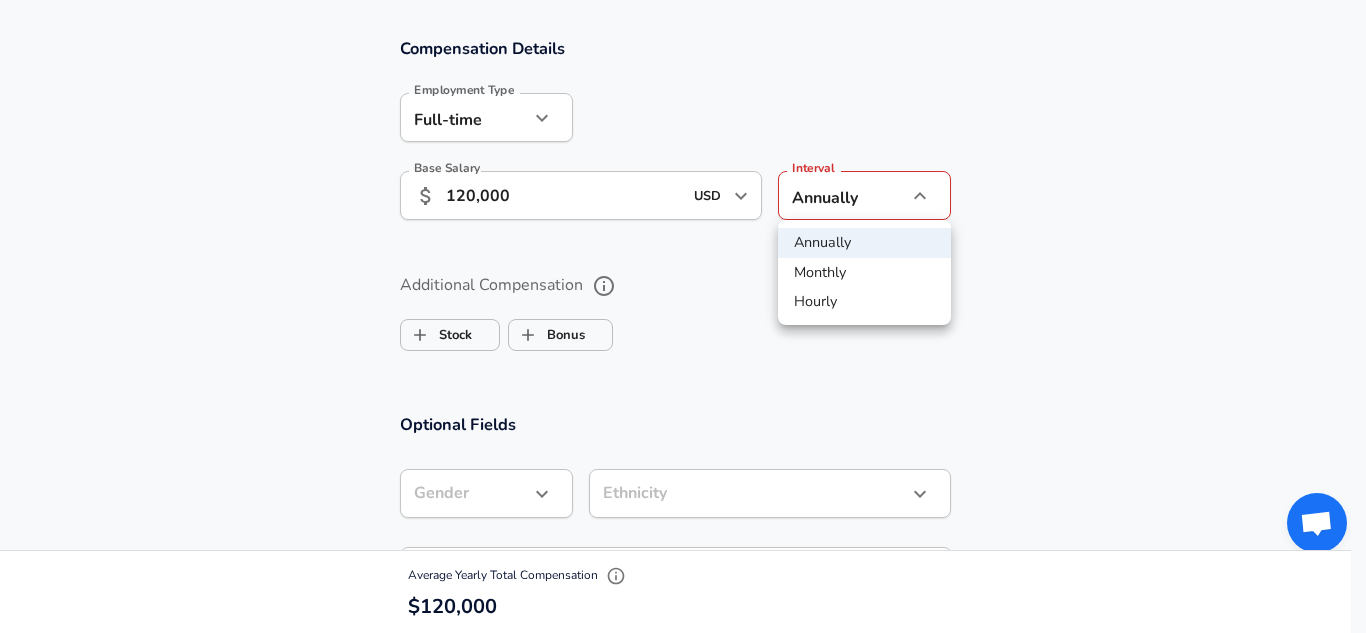click at bounding box center (683, 316) 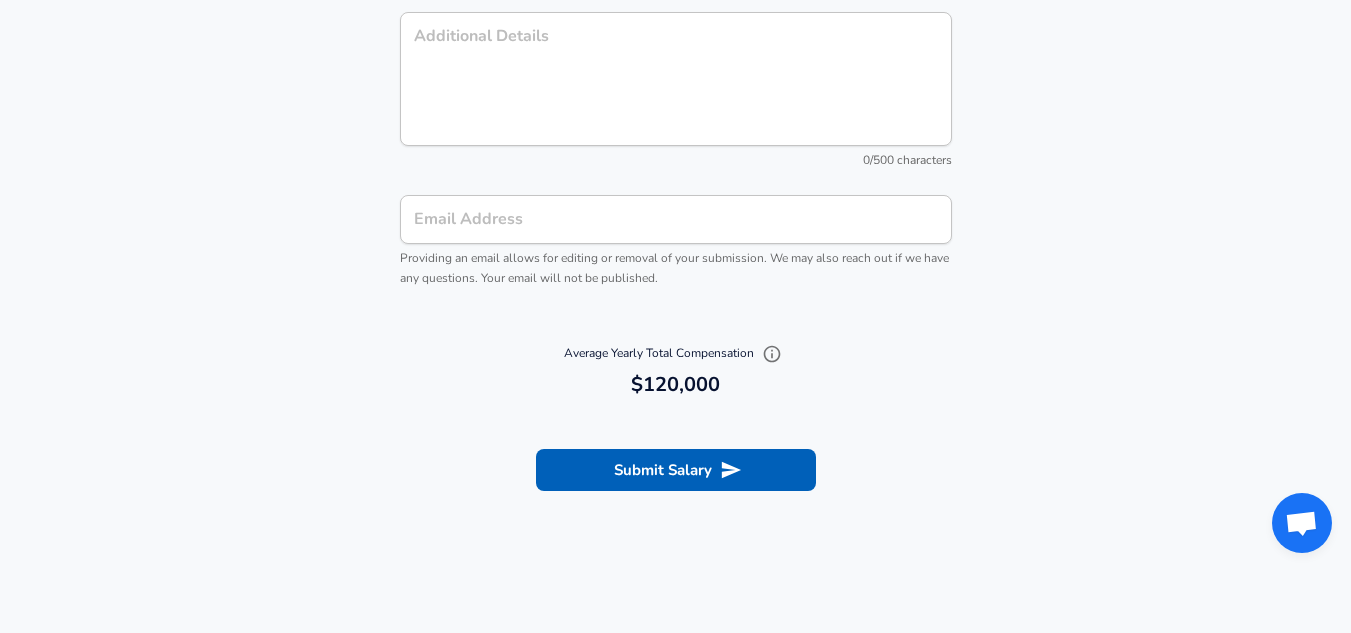 scroll, scrollTop: 2192, scrollLeft: 0, axis: vertical 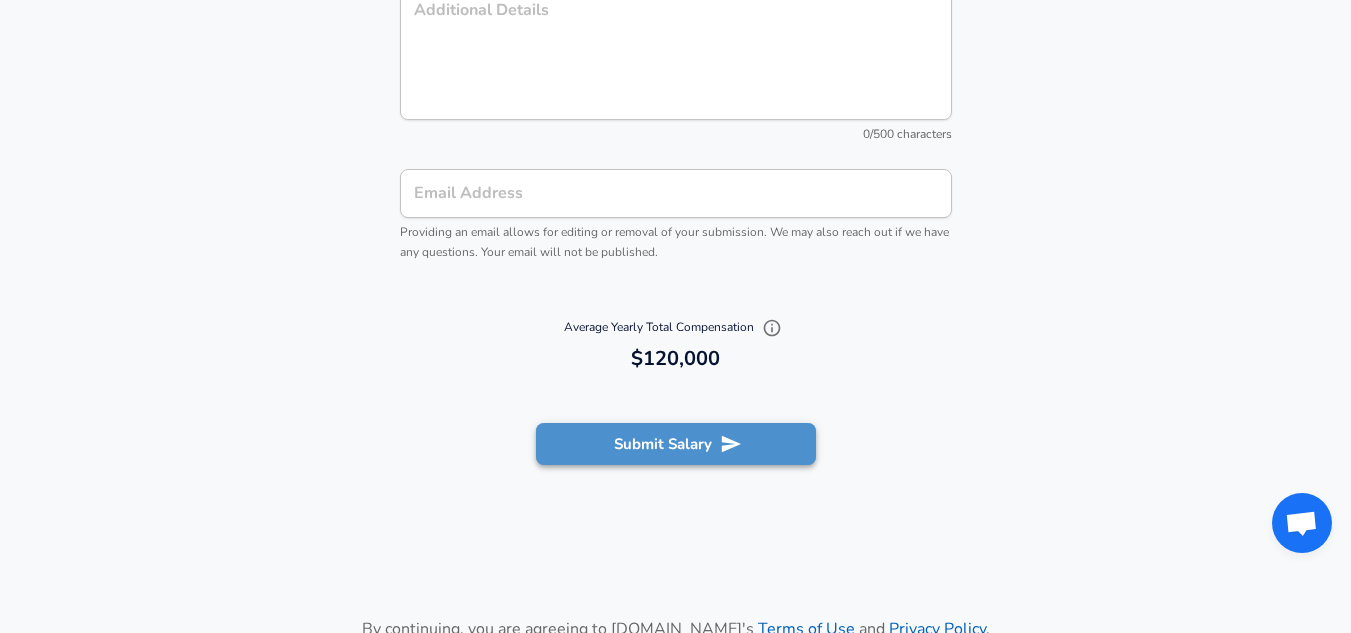 click on "Submit Salary" at bounding box center (676, 444) 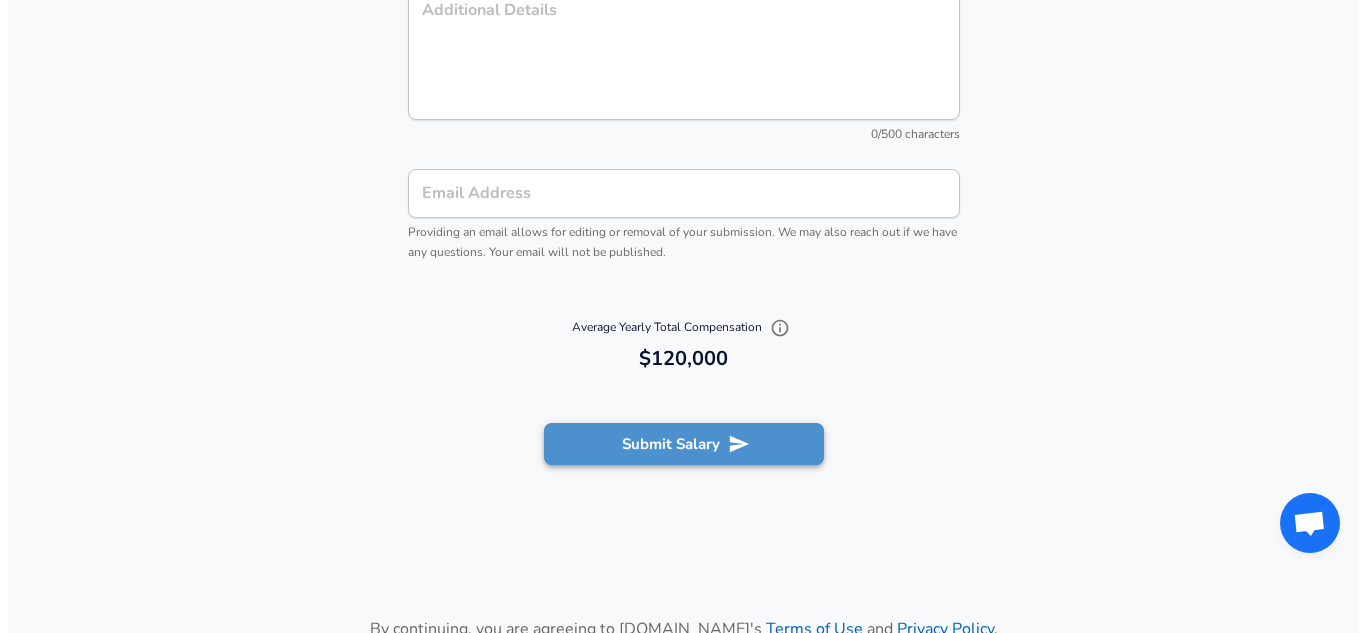 scroll, scrollTop: 2172, scrollLeft: 0, axis: vertical 